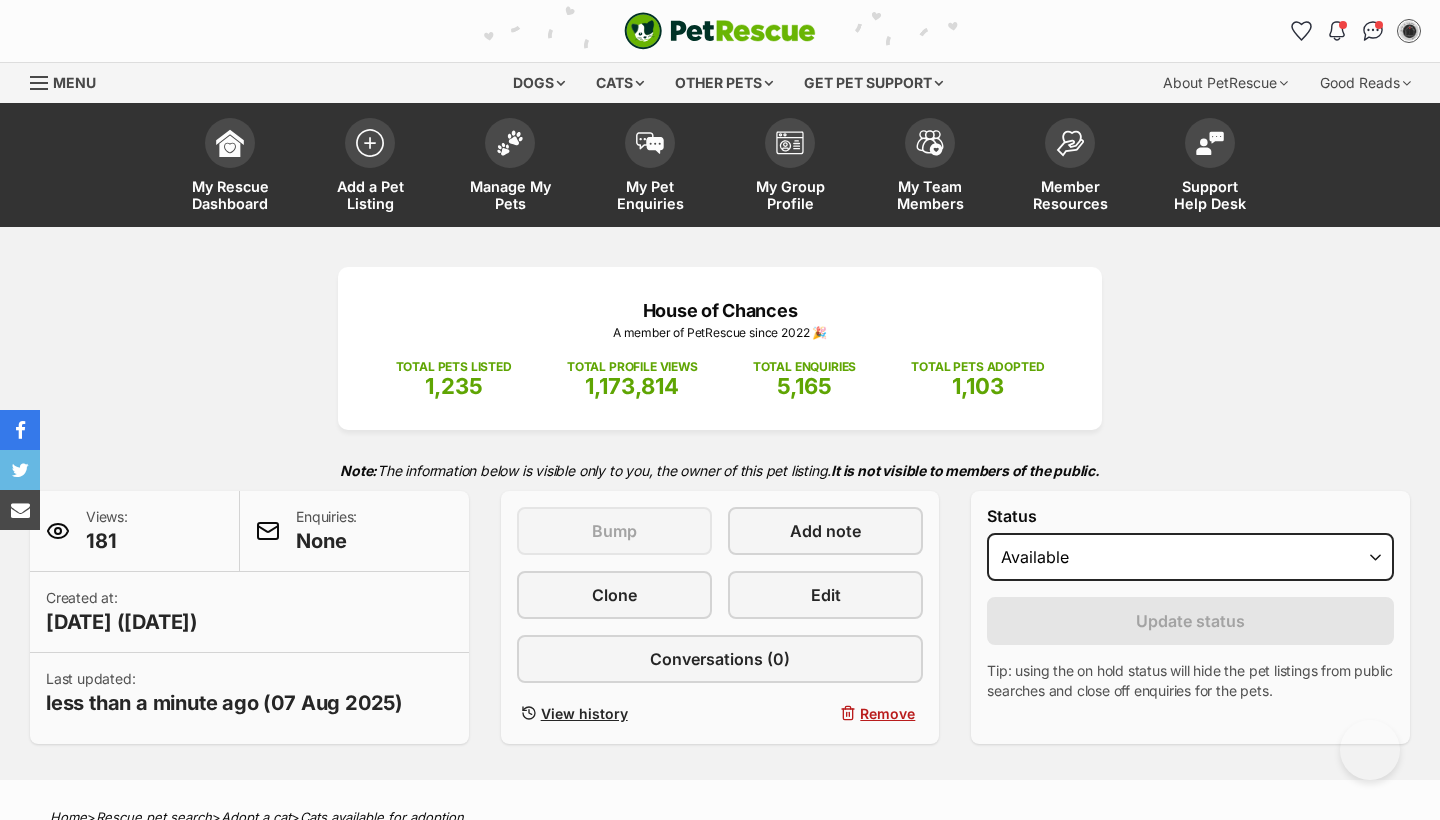 scroll, scrollTop: 952, scrollLeft: 0, axis: vertical 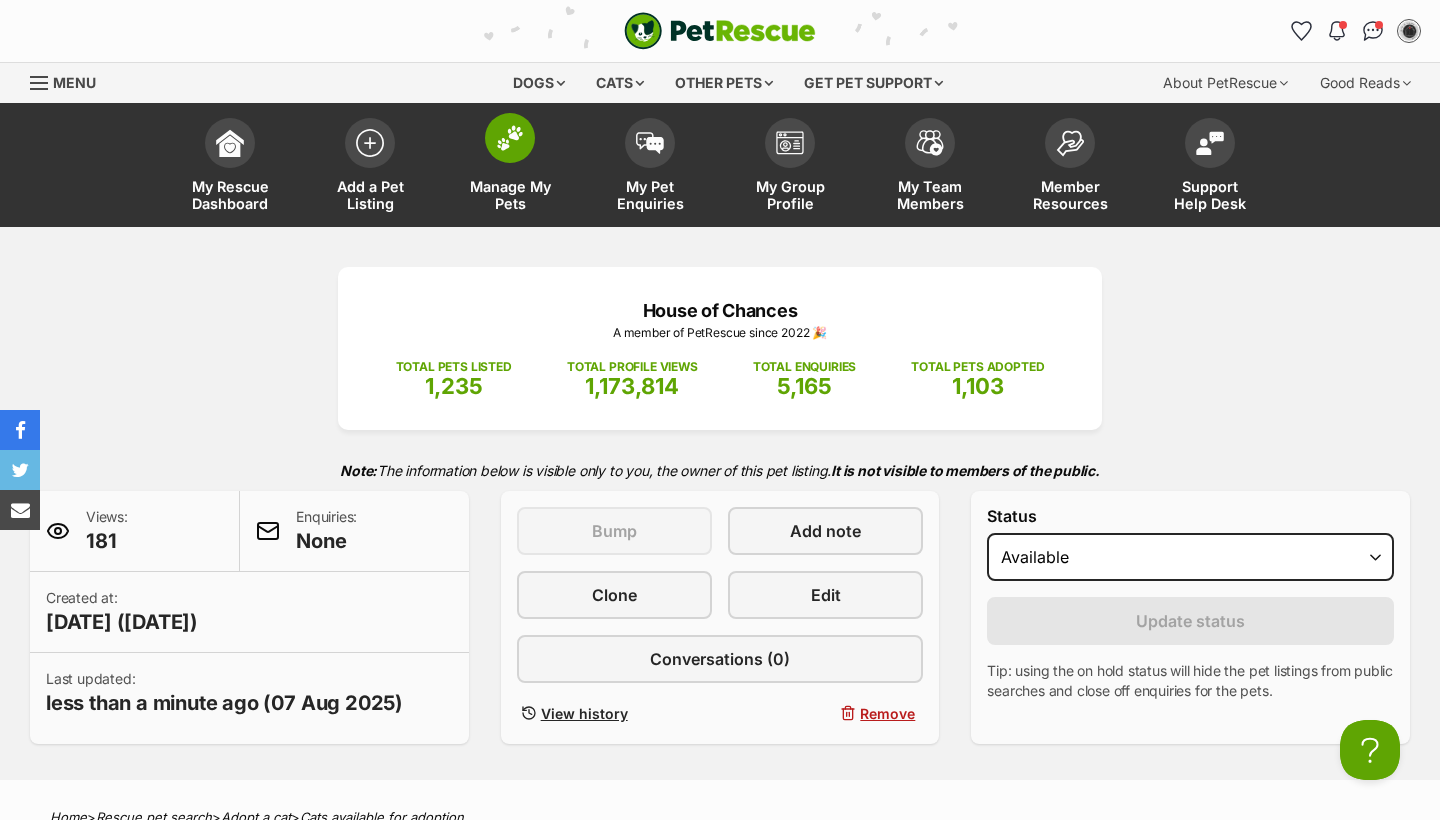 click on "Manage My Pets" at bounding box center (510, 167) 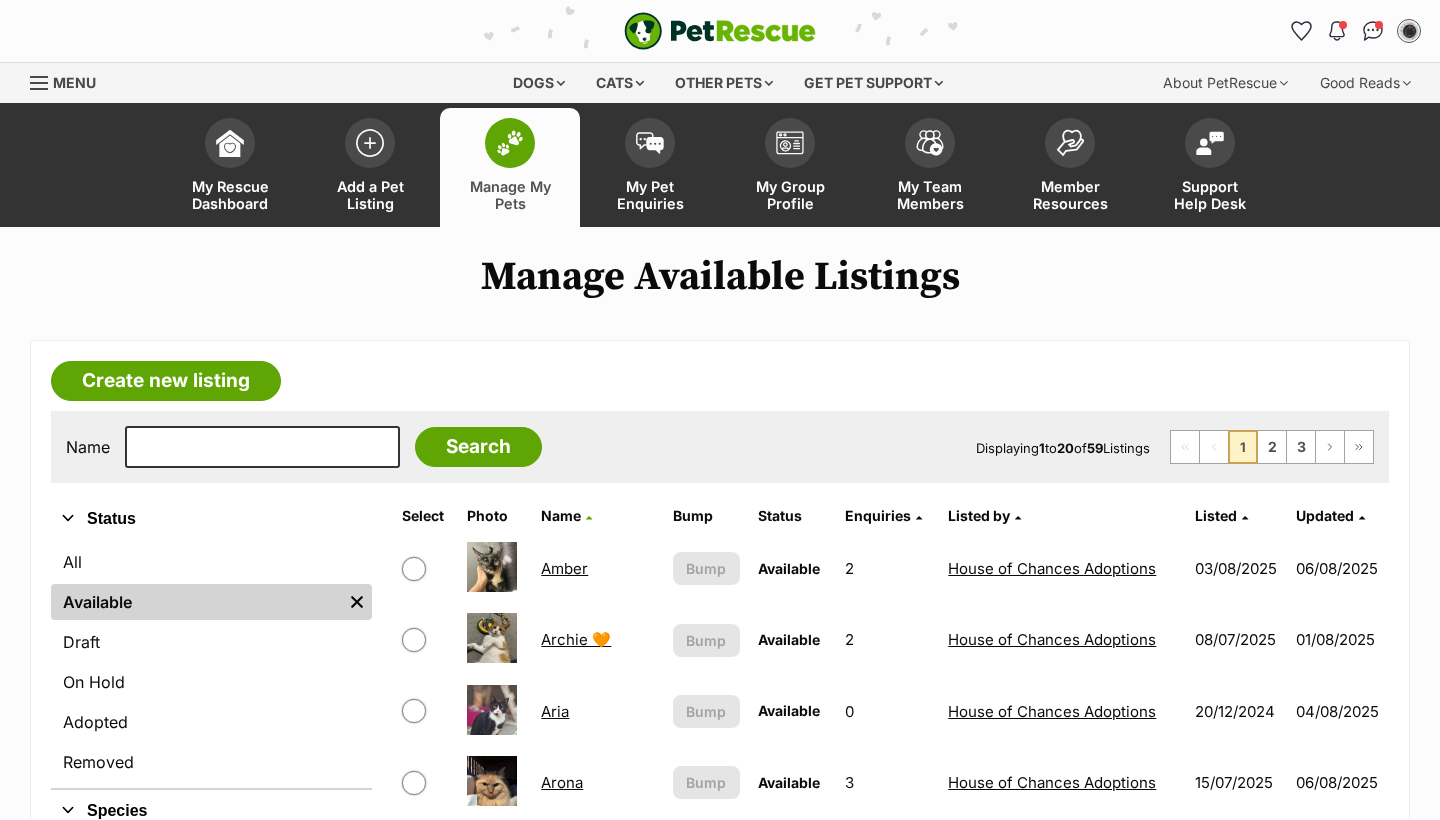 scroll, scrollTop: 0, scrollLeft: 0, axis: both 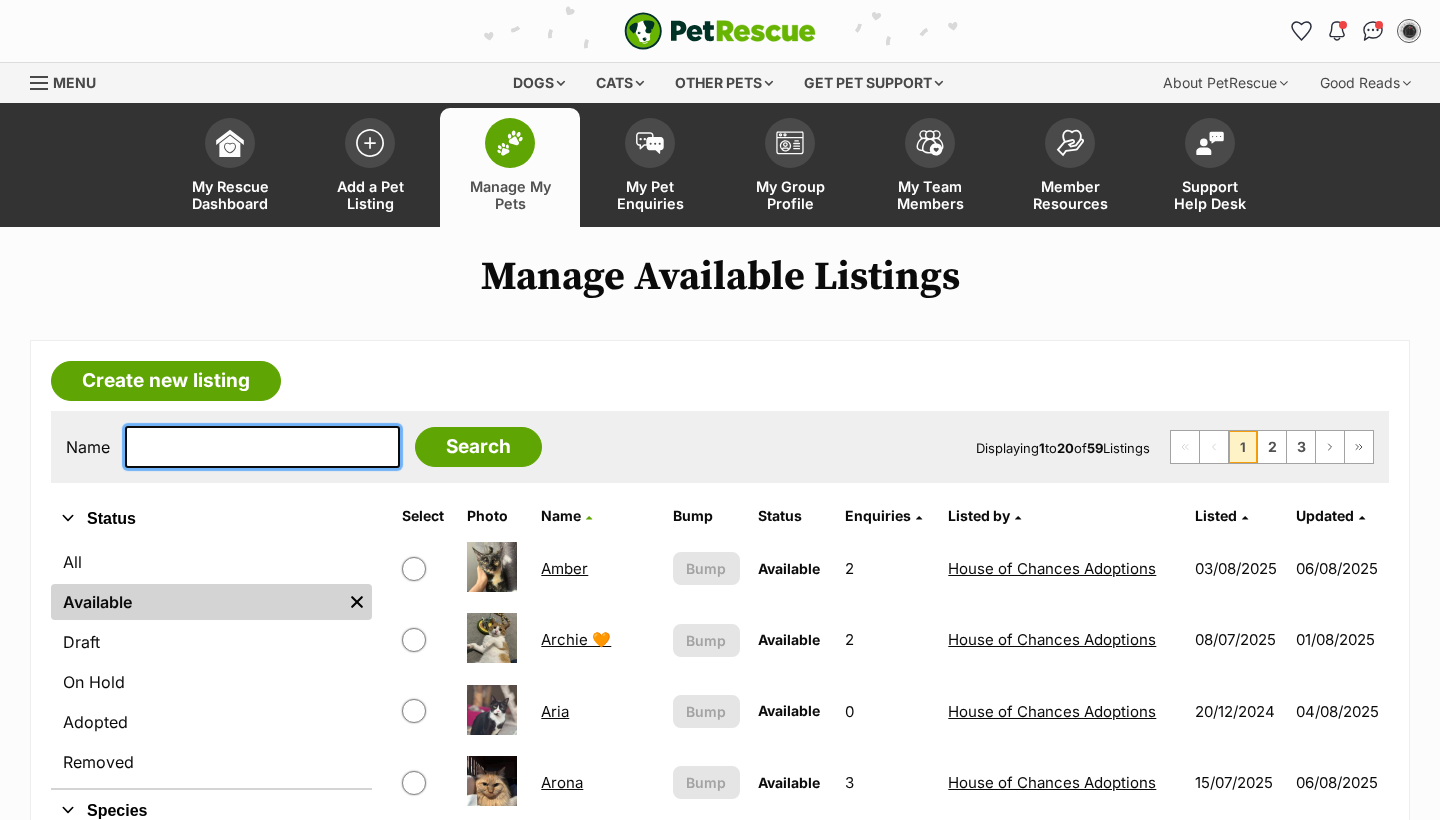 click at bounding box center (262, 447) 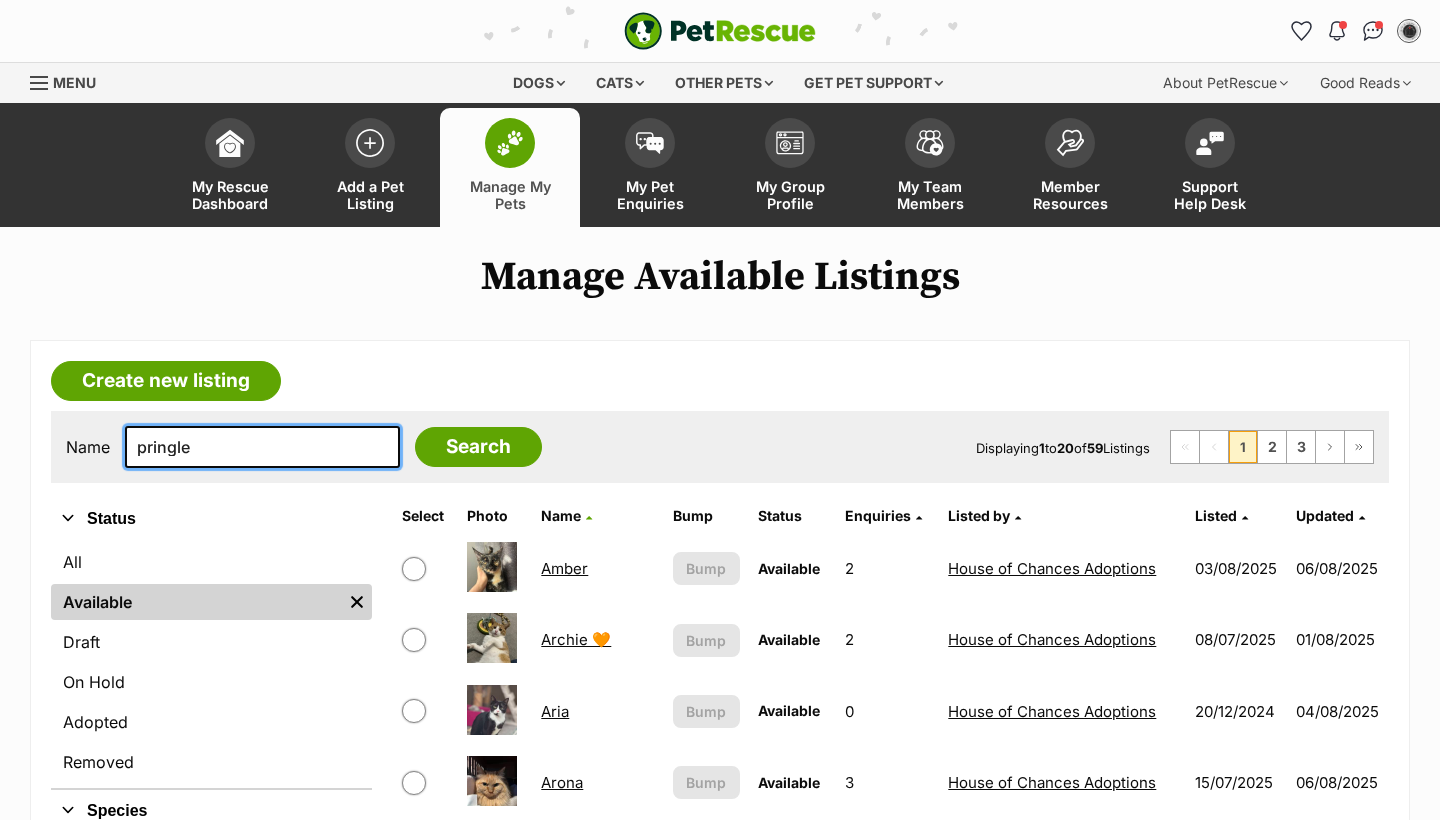 type on "pringle" 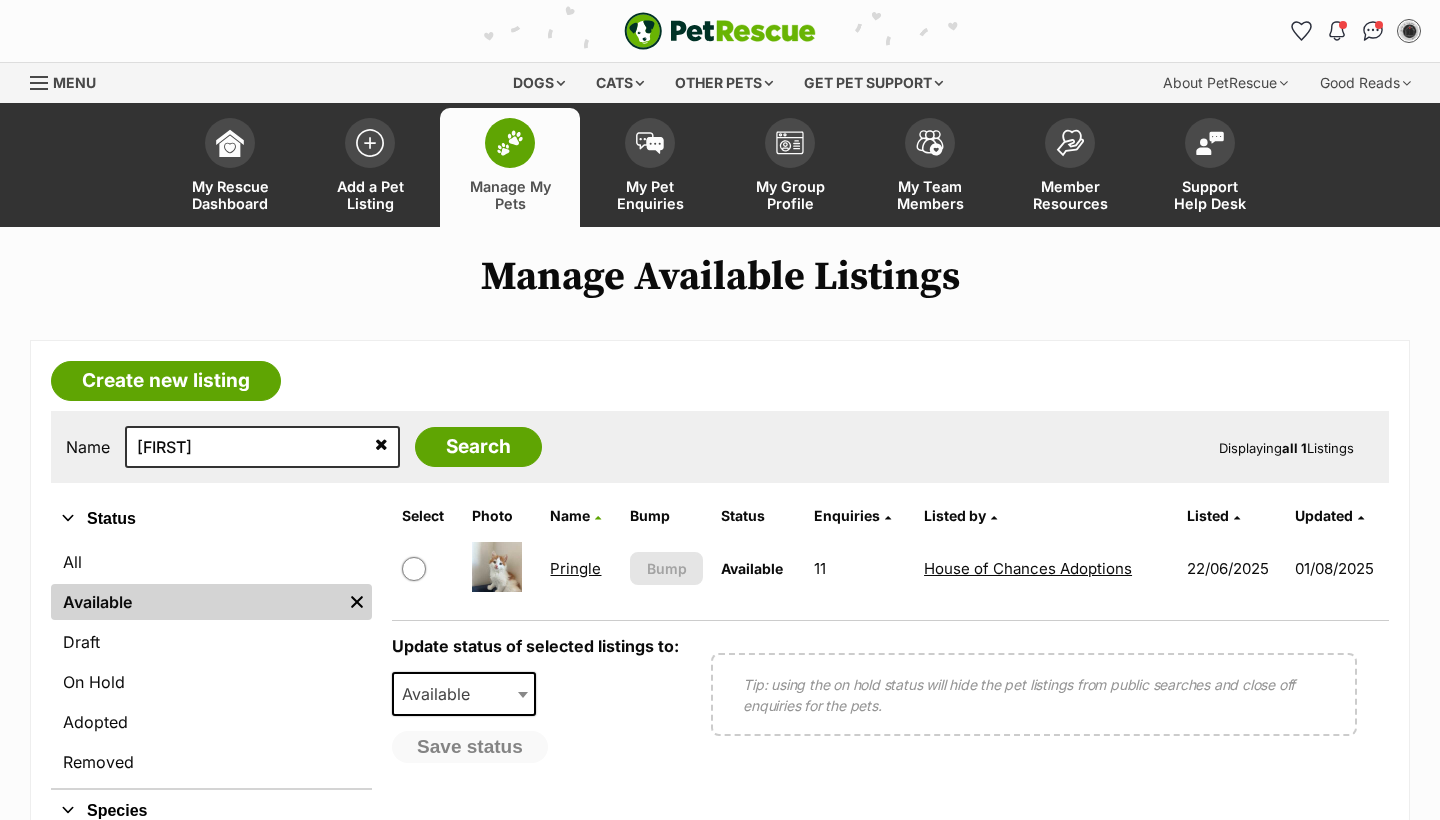 scroll, scrollTop: 46, scrollLeft: 0, axis: vertical 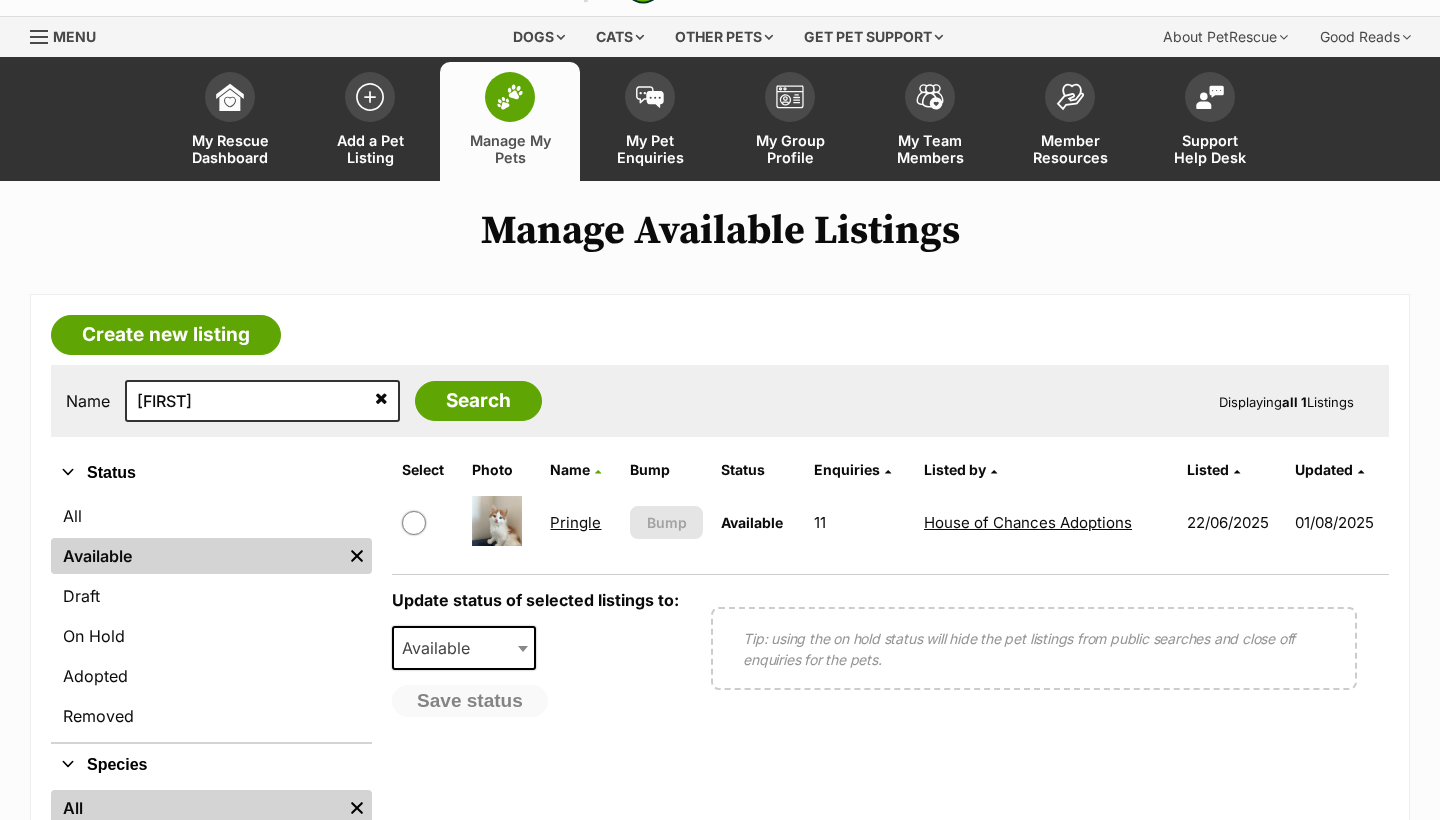 click on "Pringle" at bounding box center [581, 522] 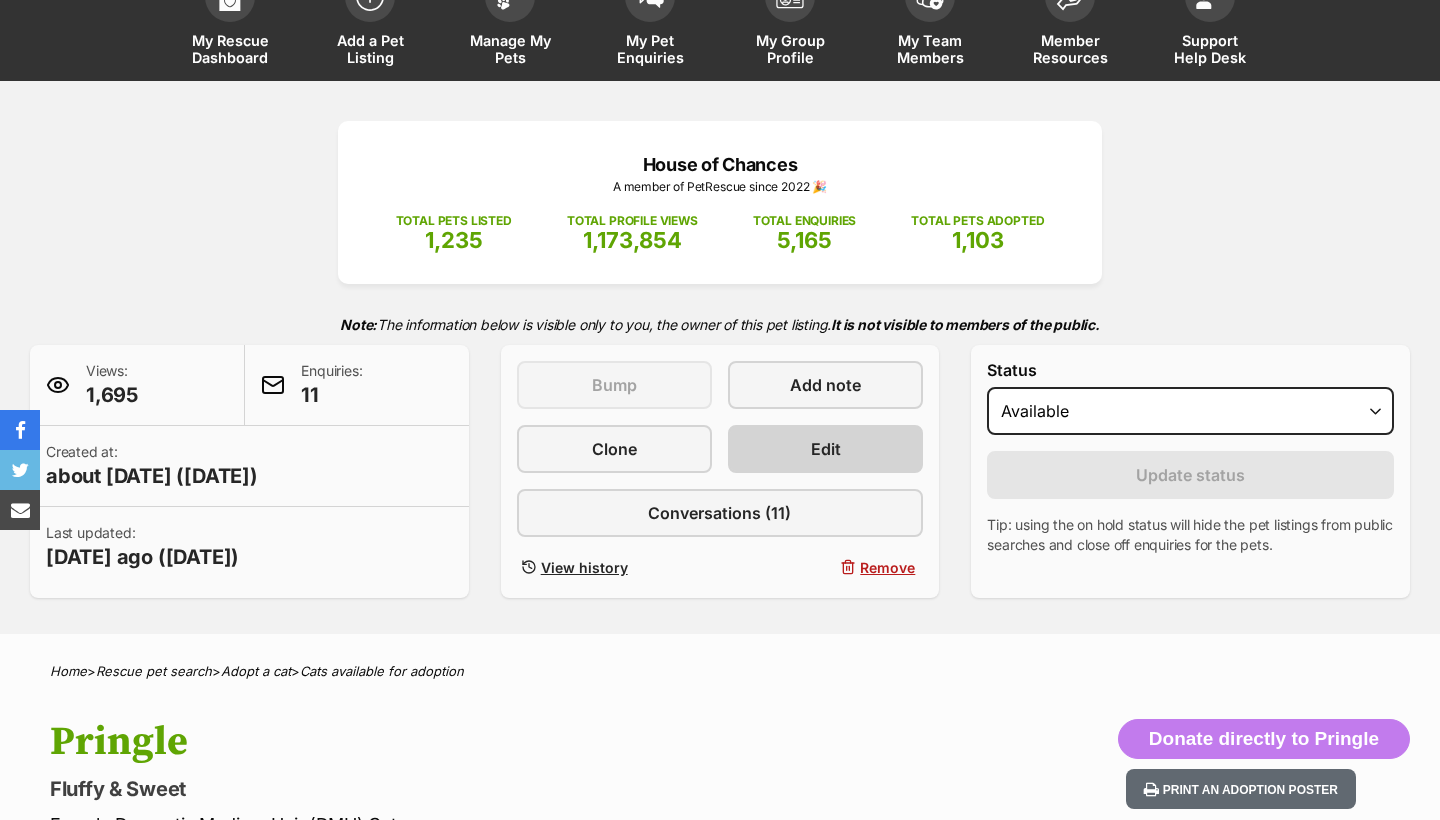 scroll, scrollTop: 146, scrollLeft: 0, axis: vertical 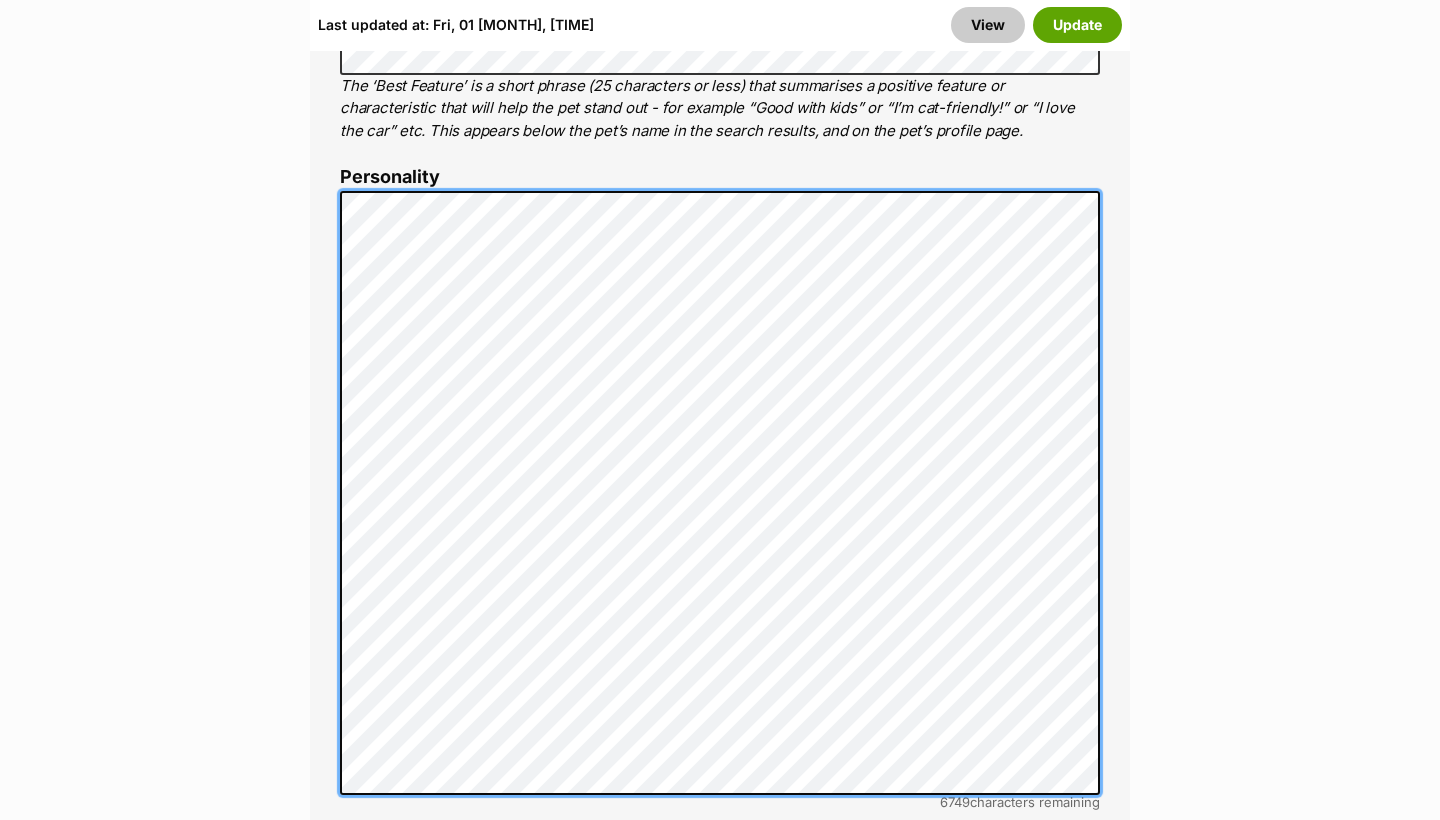 click on "Edit Pringle
Add or edit photos
Add up to 9 photos to show all
the cute sides of Pringle !
+5
Edit Photos
Add or edit videos
Add up to 4 videos to show all
the cute sides of Pringle !
Got some snippets of footage? Upload the first video for Pringle !
Edit Videos
Listing owner Choose an owner House Of Chances Adoptions
The owner of the pet listing is able to edit the listing and manage enquiries with potential adopters. Note:
Group Admins
are also able to edit this pet listing and manage all it's enquiries.
Any time this pet receives new enquiries or messages from potential adopters, we'll also send you an email notification. Members can opt out of receiving these emails via their
notification settings .
About This Pet Name
Henlo there, it looks like you might be using the pet name field to indicate that this pet is now on hold - we recommend updating the status to on hold from the  listing page
Cat" at bounding box center [720, 3109] 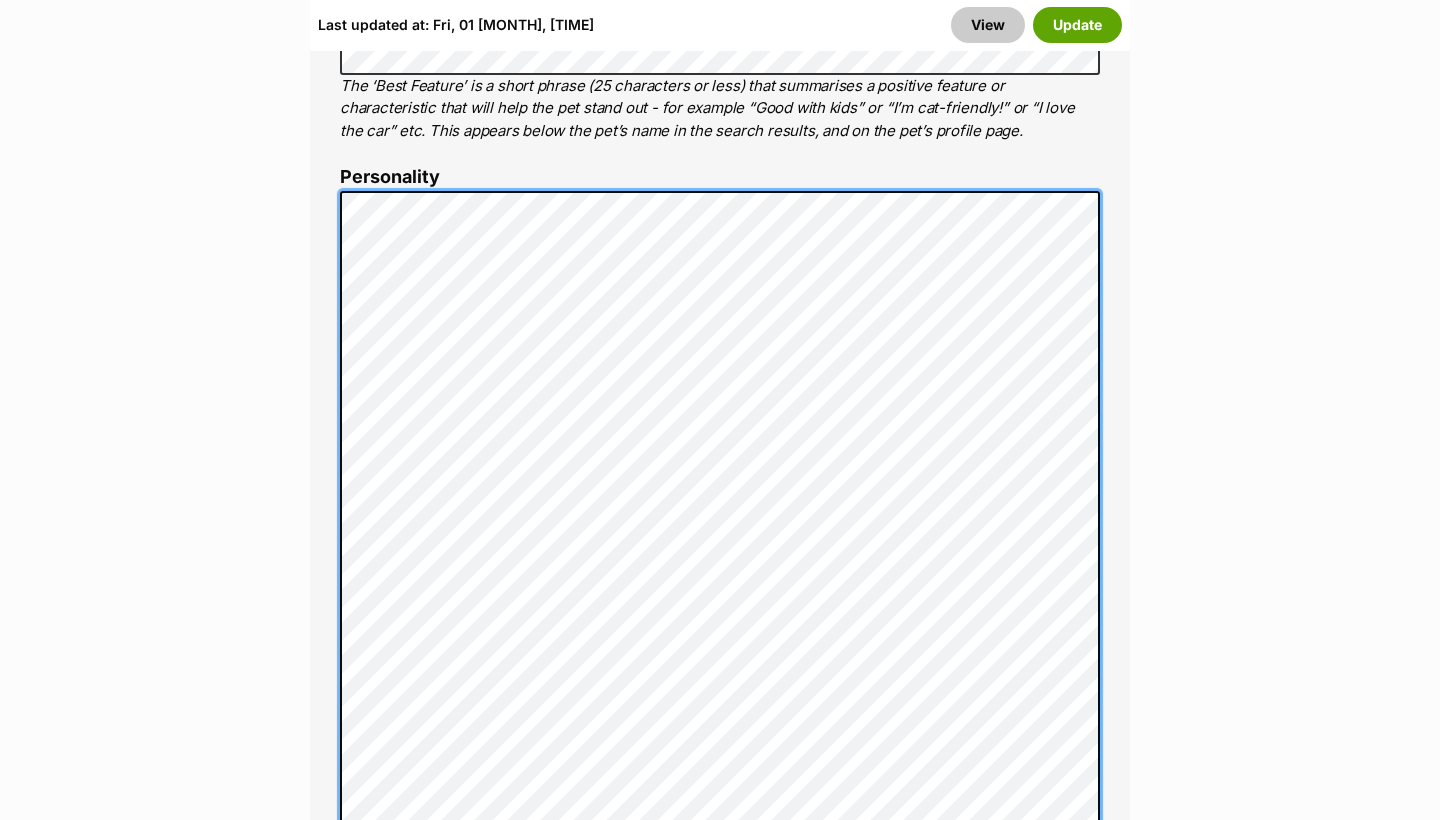 click on "About This Pet Name
Henlo there, it looks like you might be using the pet name field to indicate that this pet is now on hold - we recommend updating the status to on hold from the  listing page  instead!
Every pet deserves a name. If you don’t know the pet’s name, make one up! It can be something simple and sweet like ‘Fluffy’, or get creative and have some fun with it. A name helps potential adopters connect with the pet.
Species Cat
Best feature (optional)
The ‘Best Feature’ is a short phrase (25 characters or less) that summarises a positive feature or characteristic that will help the pet stand out - for example “Good with kids” or “I’m cat-friendly!” or “I love the car” etc. This appears below the pet’s name in the search results, and on the pet’s profile page.
Personality 6586  characters remaining
How to write a great pet profile  for more tips and our  Pet Listing Rules  for more info.
Generate a profile using AI
Beta" at bounding box center (720, 623) 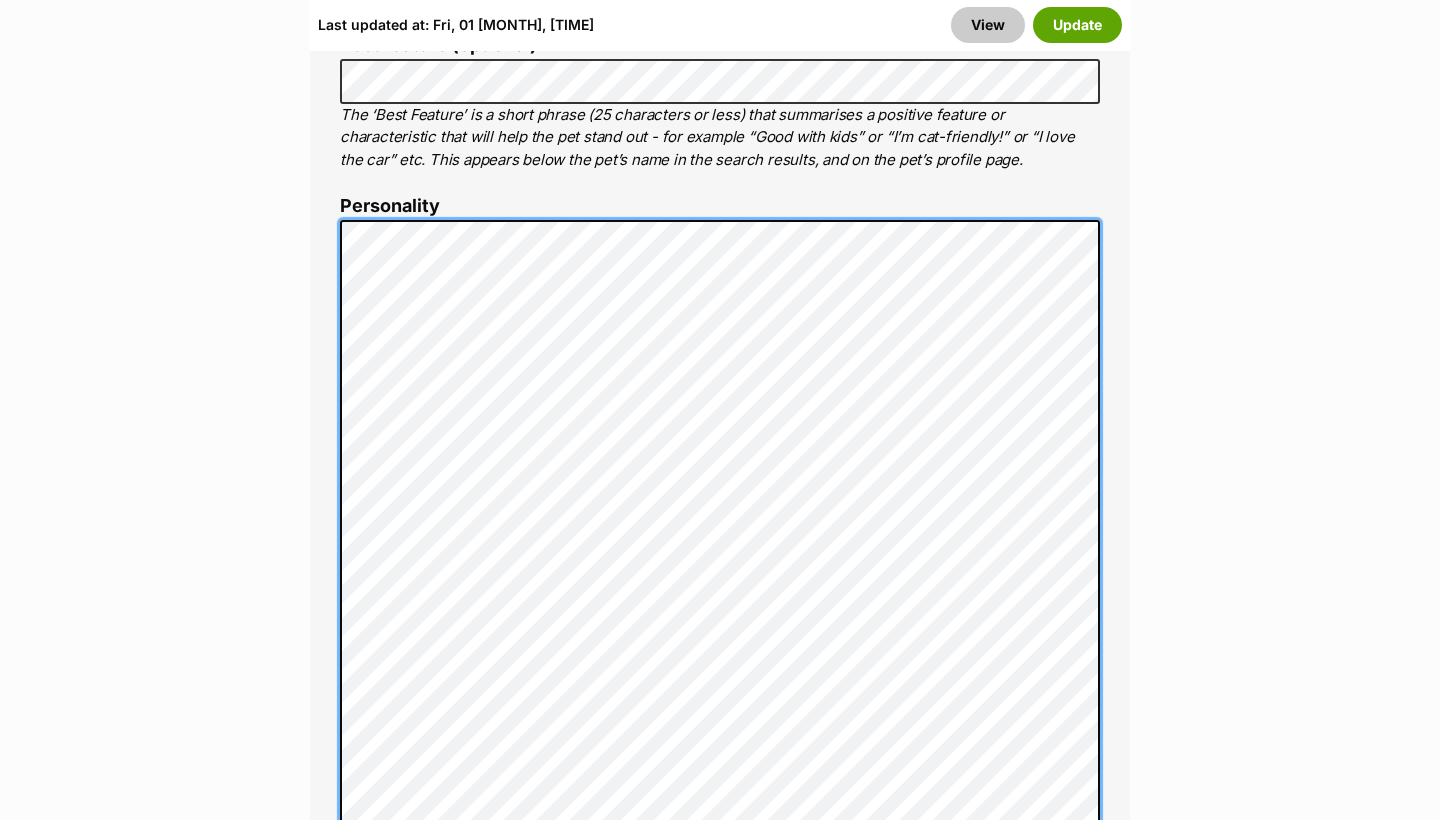 scroll, scrollTop: 1469, scrollLeft: 0, axis: vertical 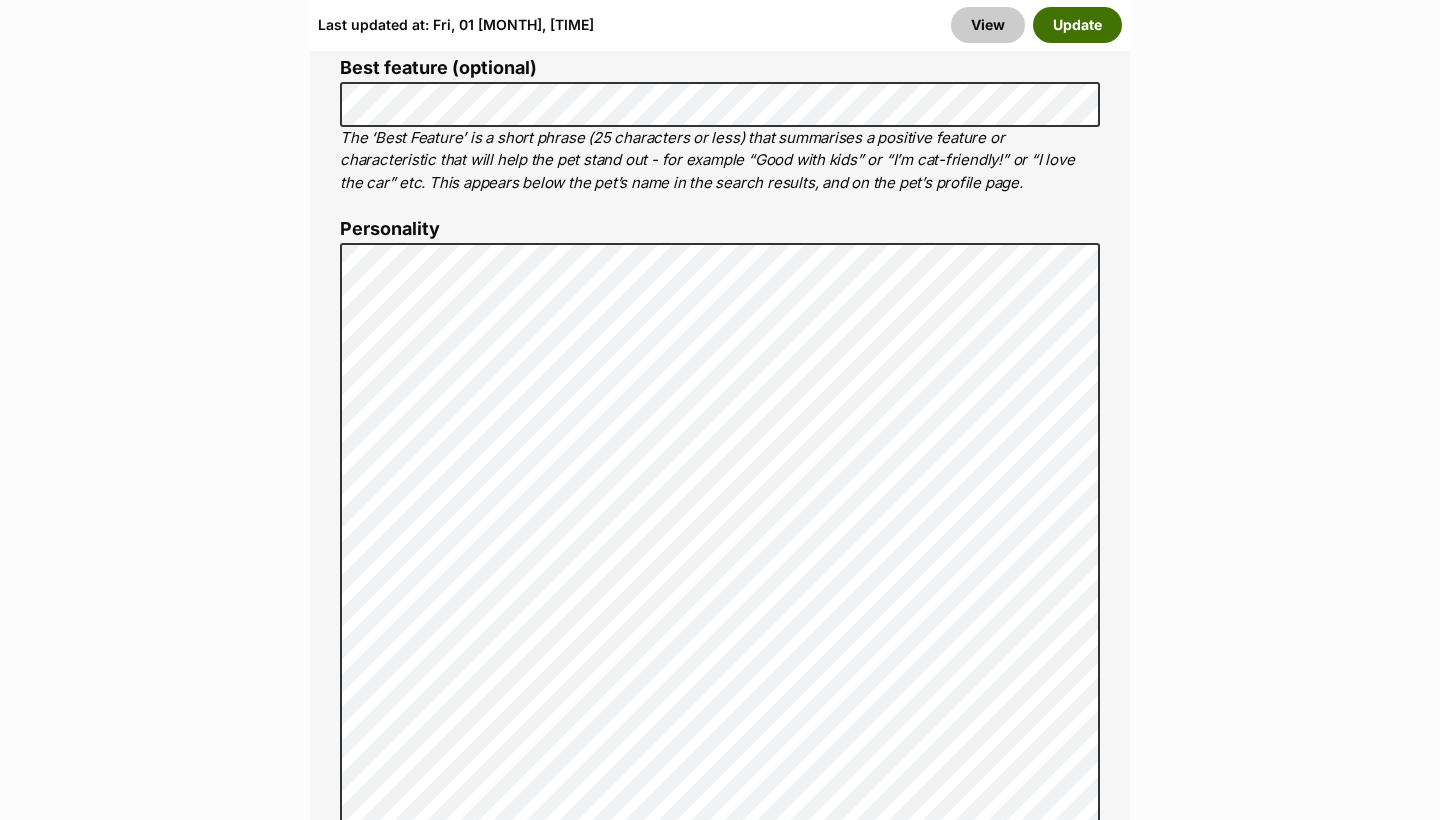 click on "Update" at bounding box center (1077, 25) 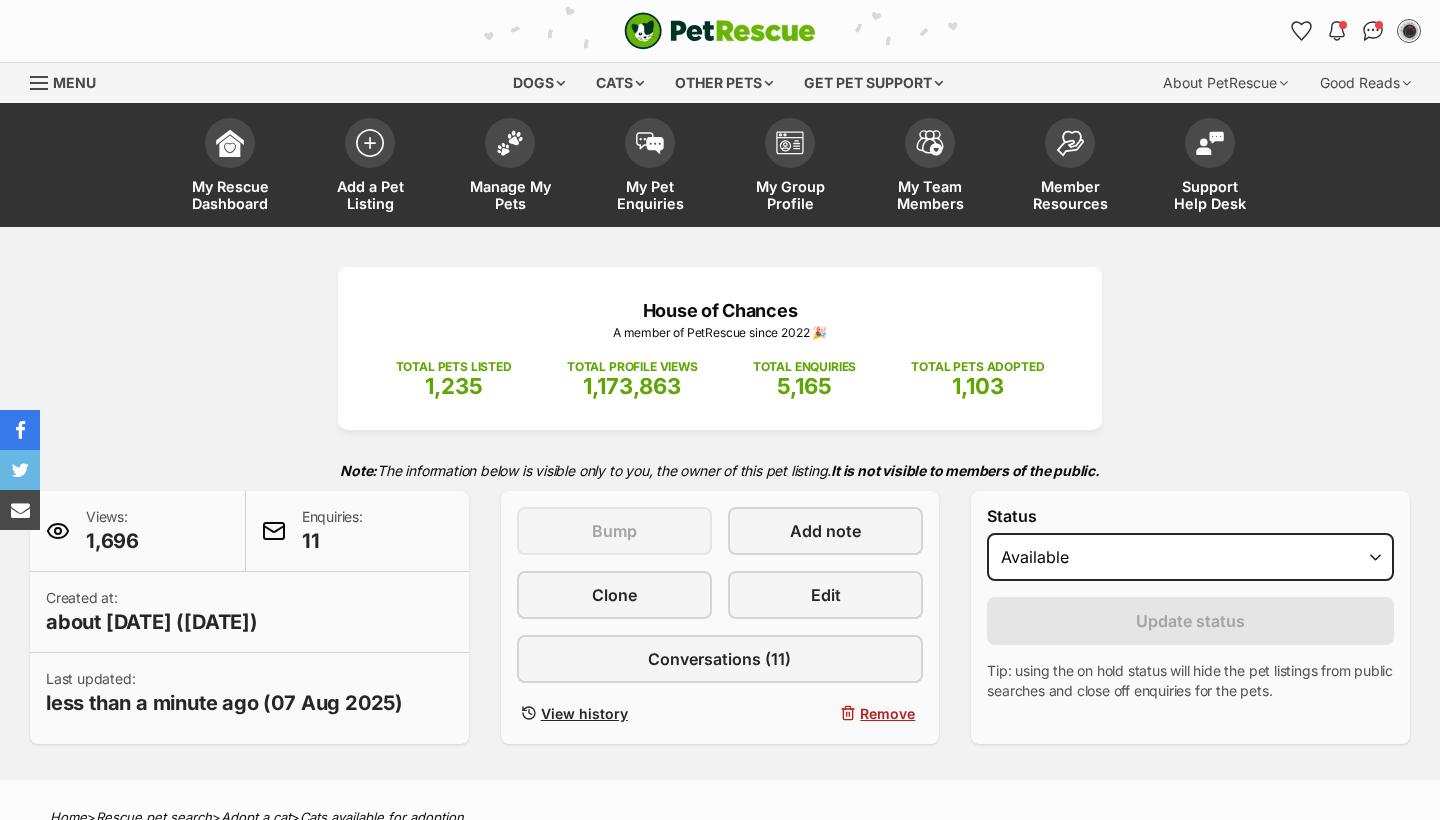 scroll, scrollTop: 0, scrollLeft: 0, axis: both 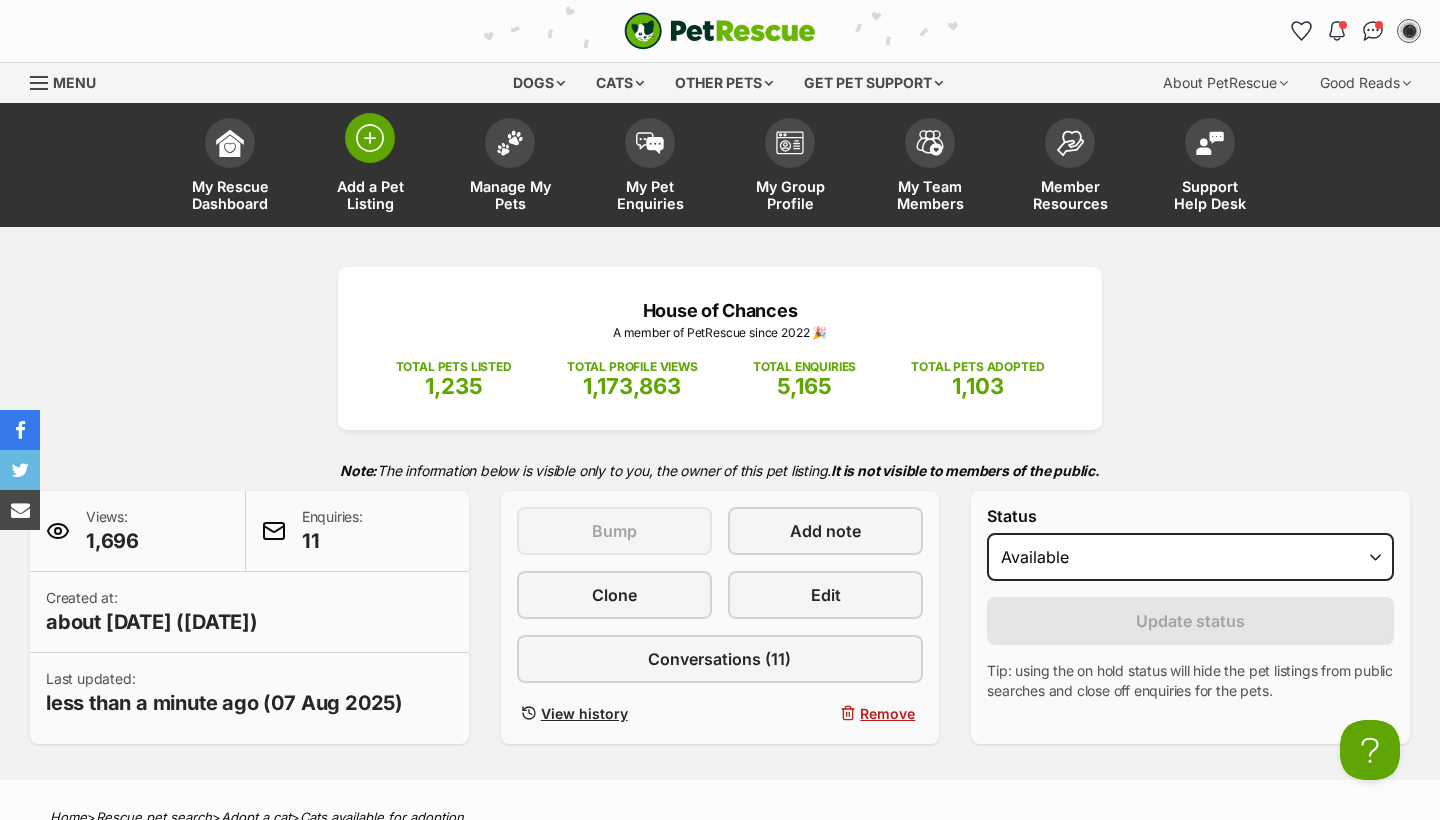 click on "Add a Pet Listing" at bounding box center [370, 167] 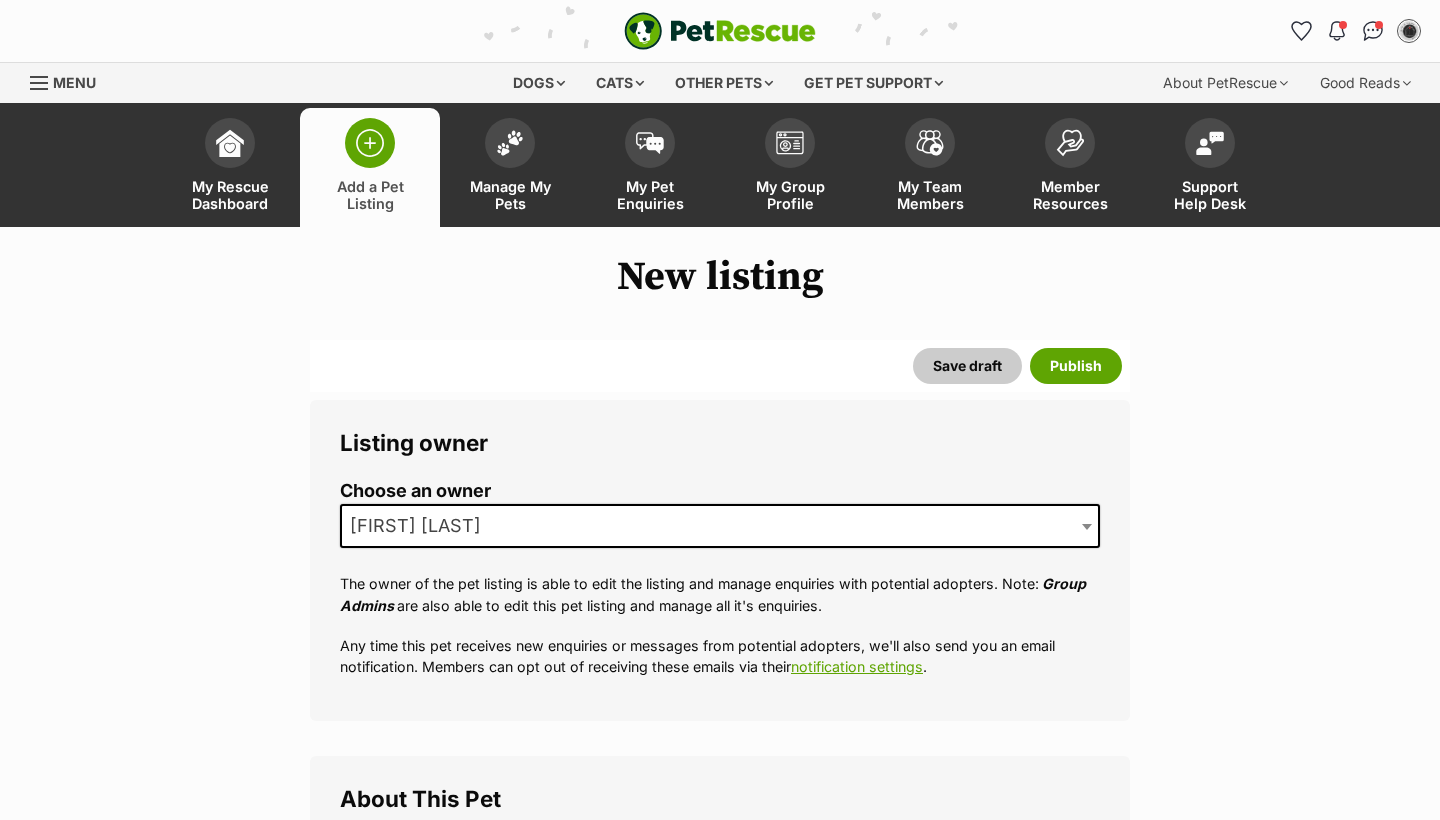 scroll, scrollTop: 0, scrollLeft: 0, axis: both 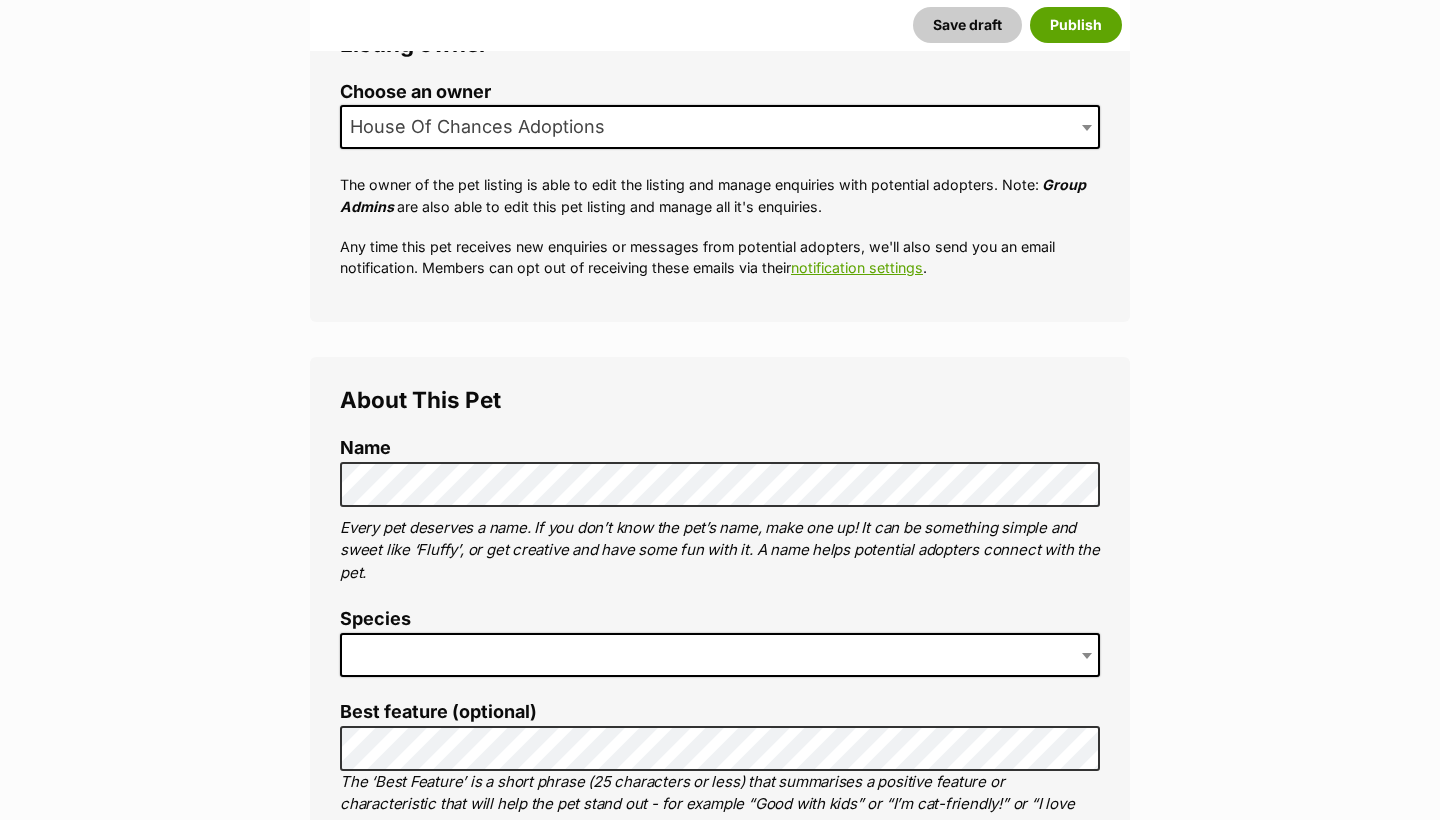 click at bounding box center [720, 655] 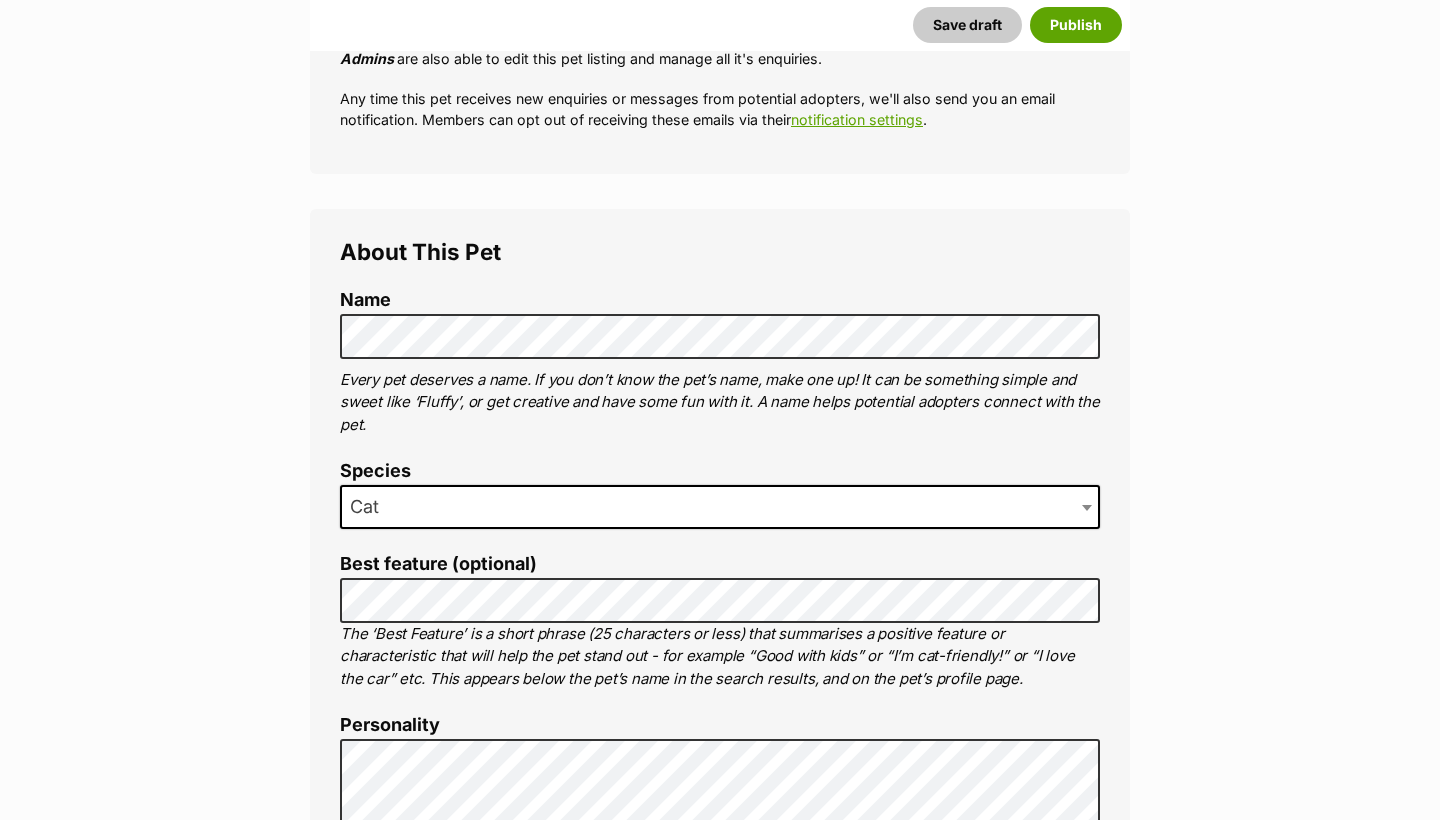 scroll, scrollTop: 579, scrollLeft: 0, axis: vertical 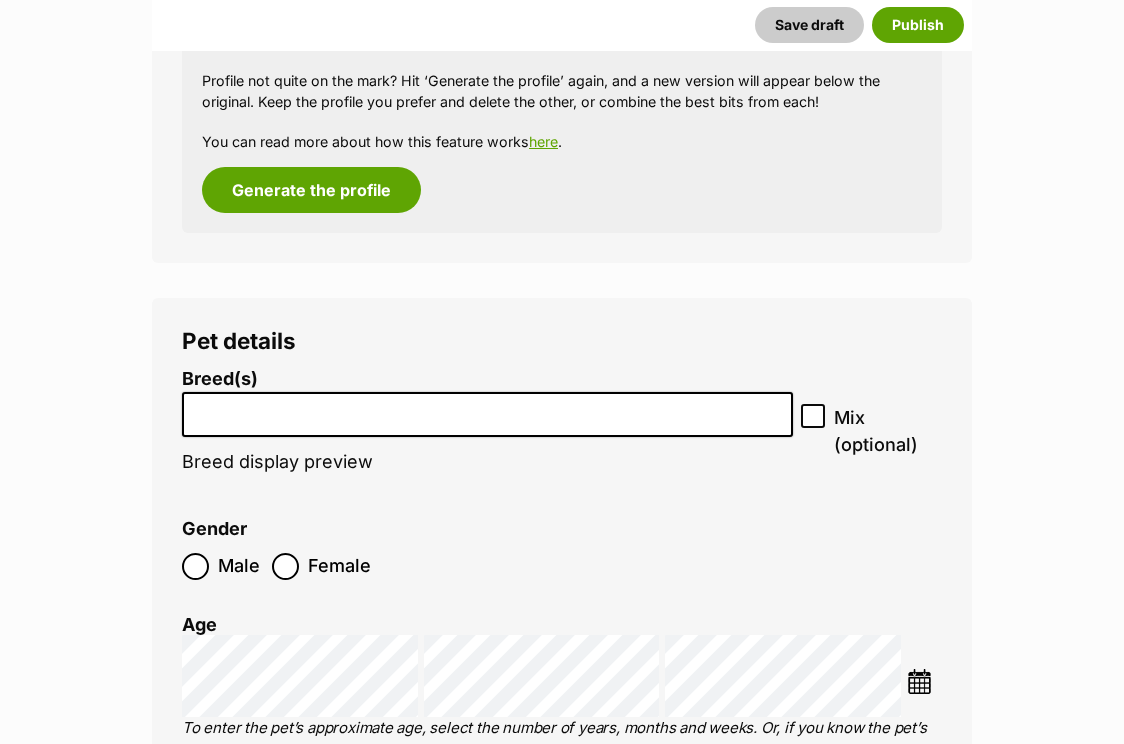 click at bounding box center [487, 414] 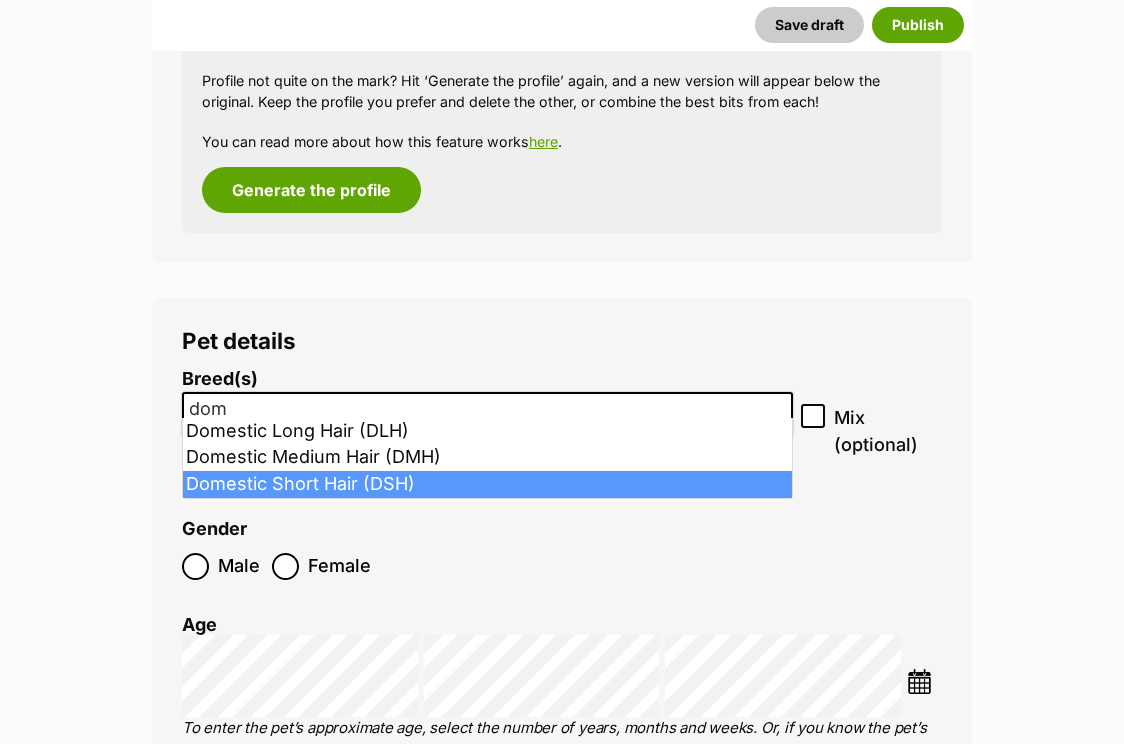 type on "dom" 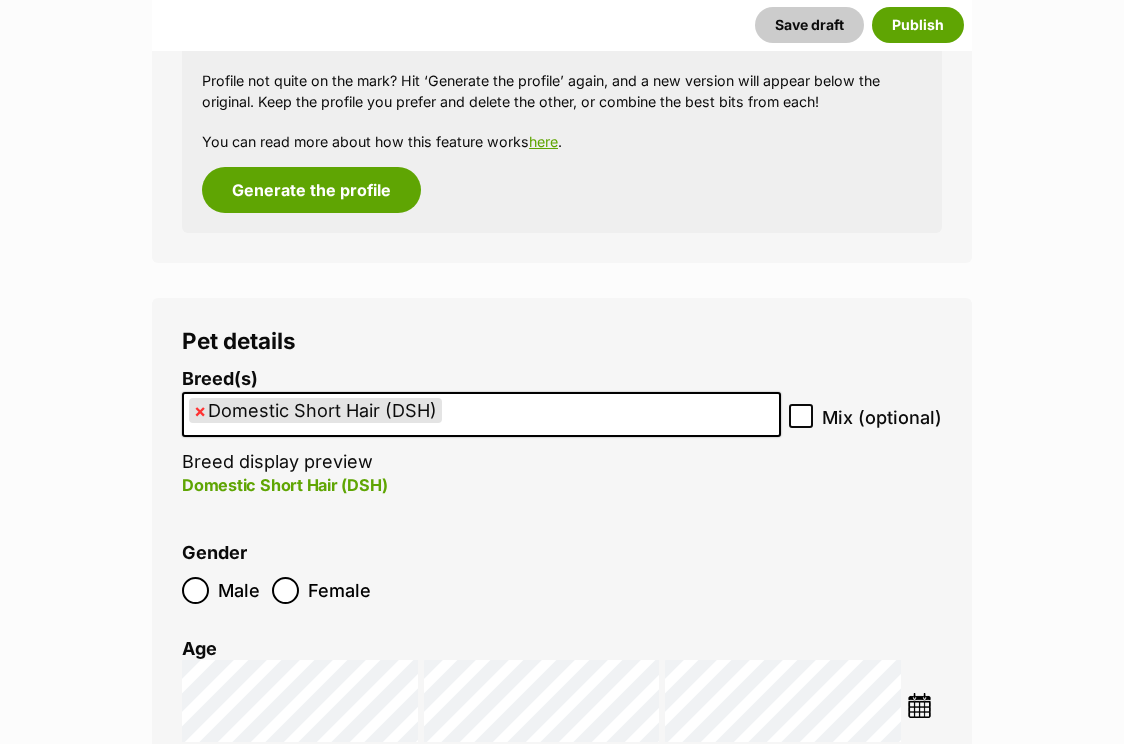 scroll, scrollTop: 504, scrollLeft: 0, axis: vertical 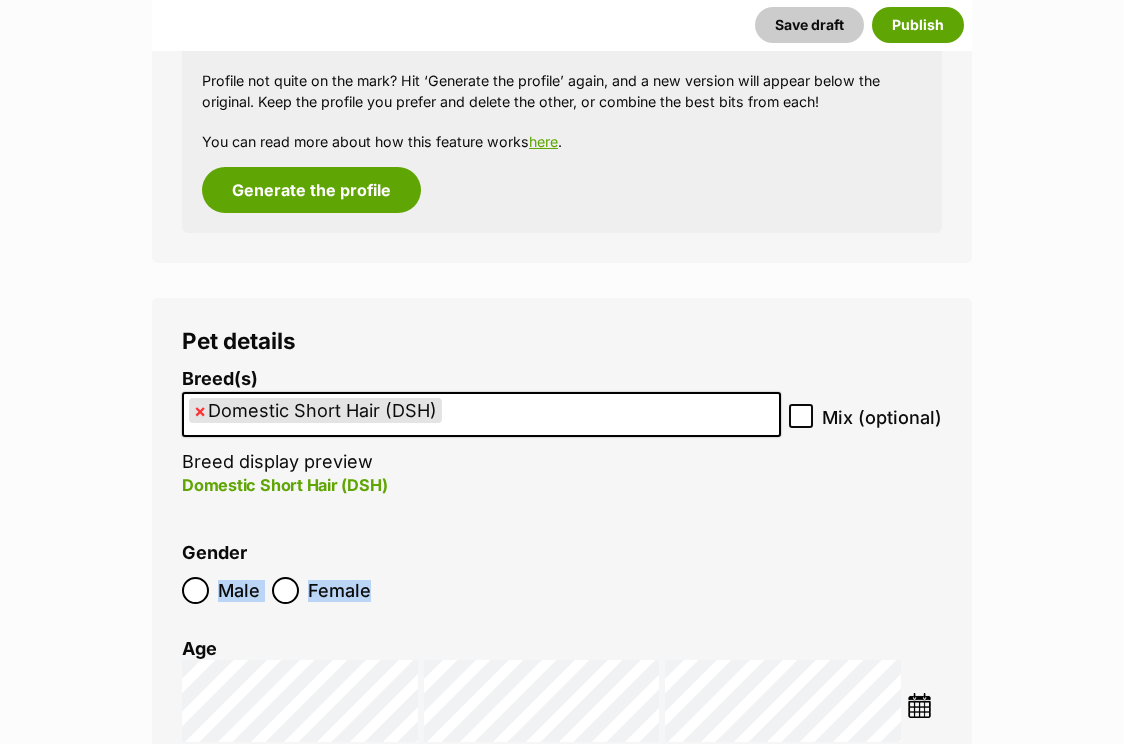 drag, startPoint x: 323, startPoint y: 582, endPoint x: 219, endPoint y: 559, distance: 106.51291 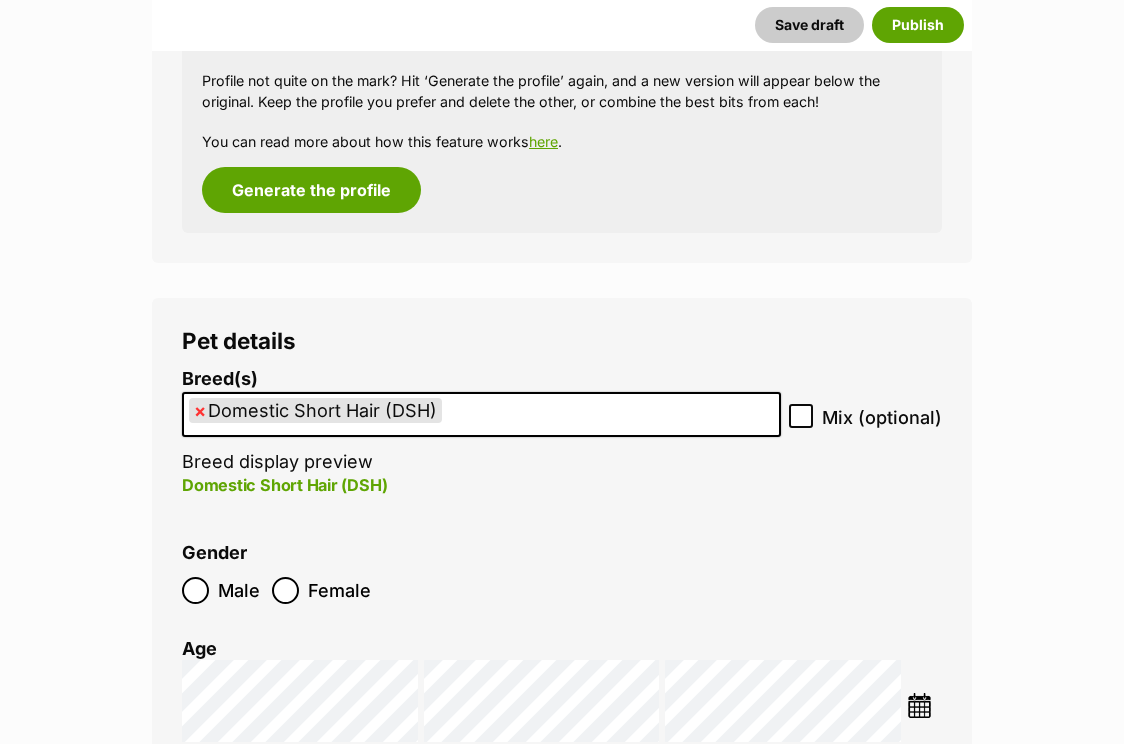 scroll, scrollTop: 2615, scrollLeft: 0, axis: vertical 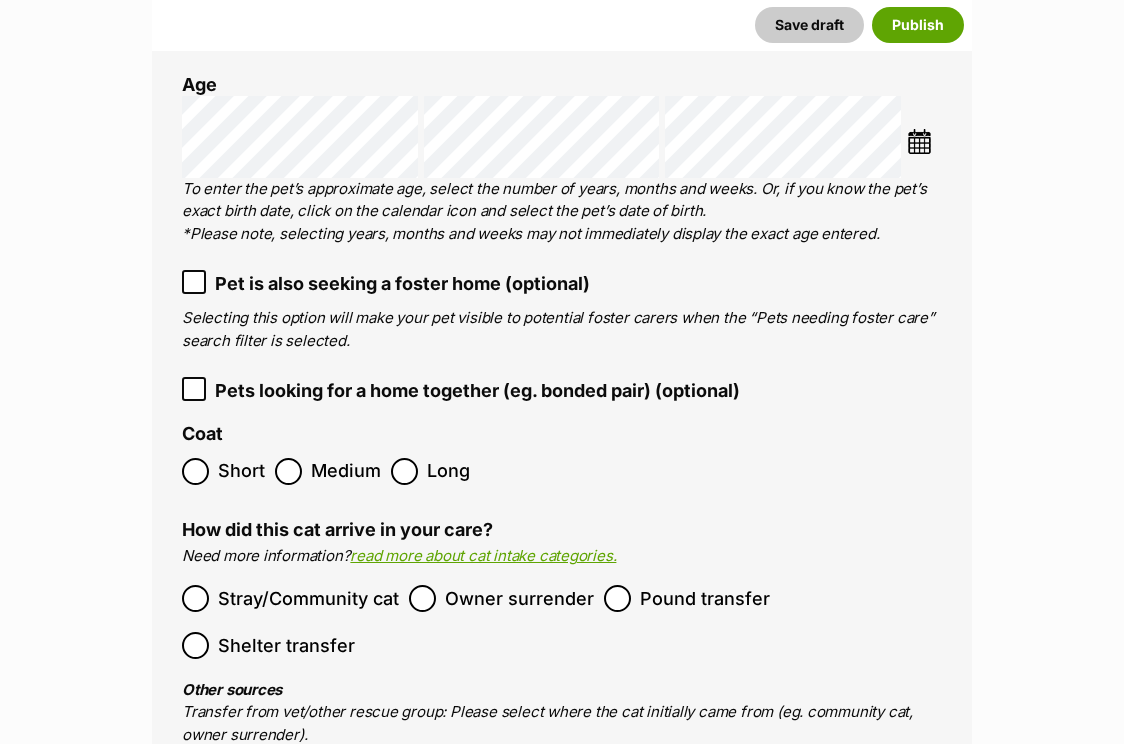 click on "Short" at bounding box center [241, 471] 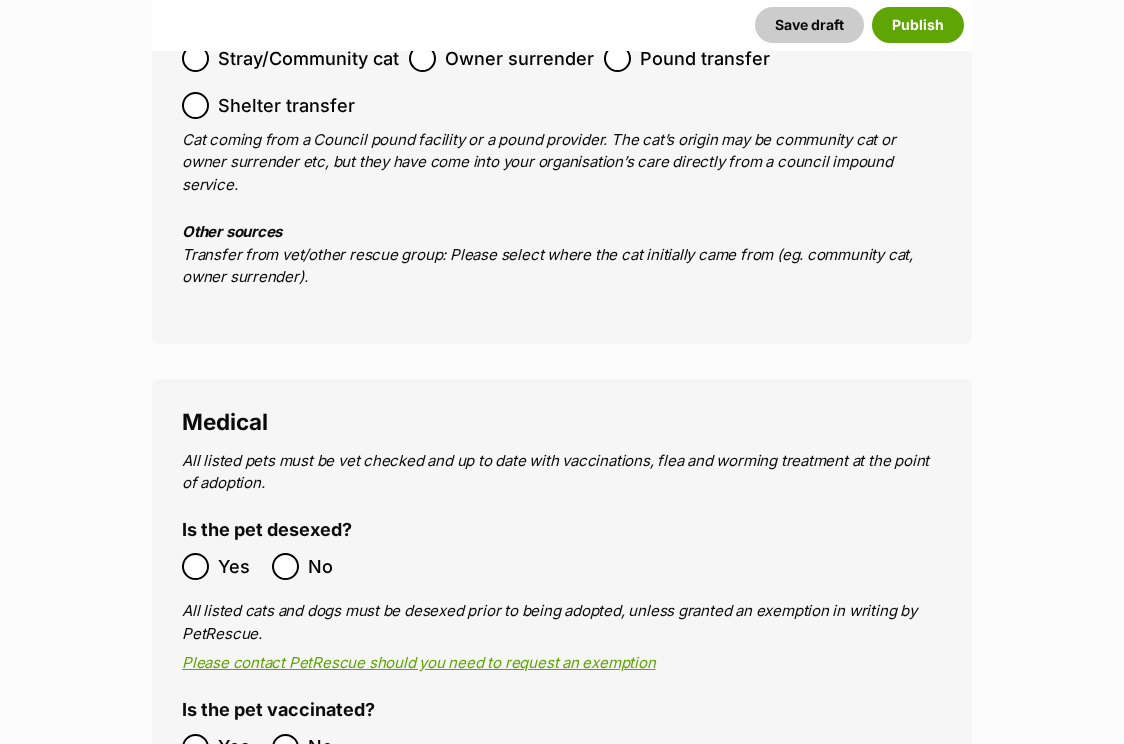 click on "Yes" at bounding box center (240, 566) 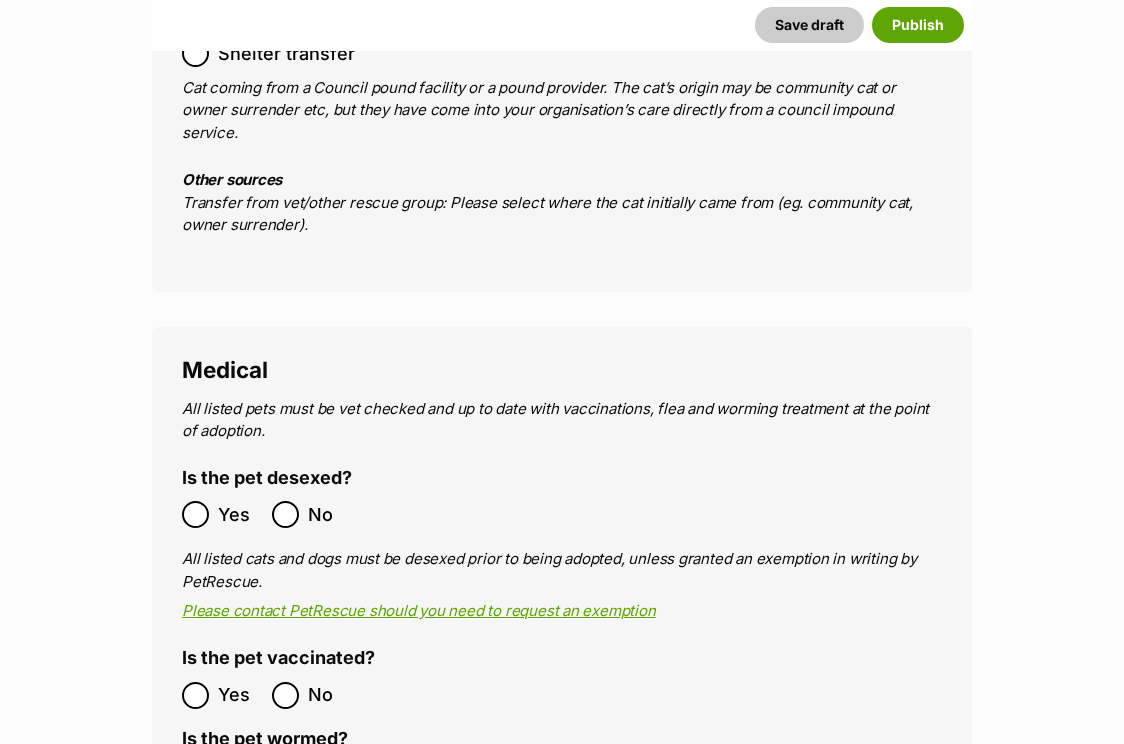 scroll, scrollTop: 3762, scrollLeft: 0, axis: vertical 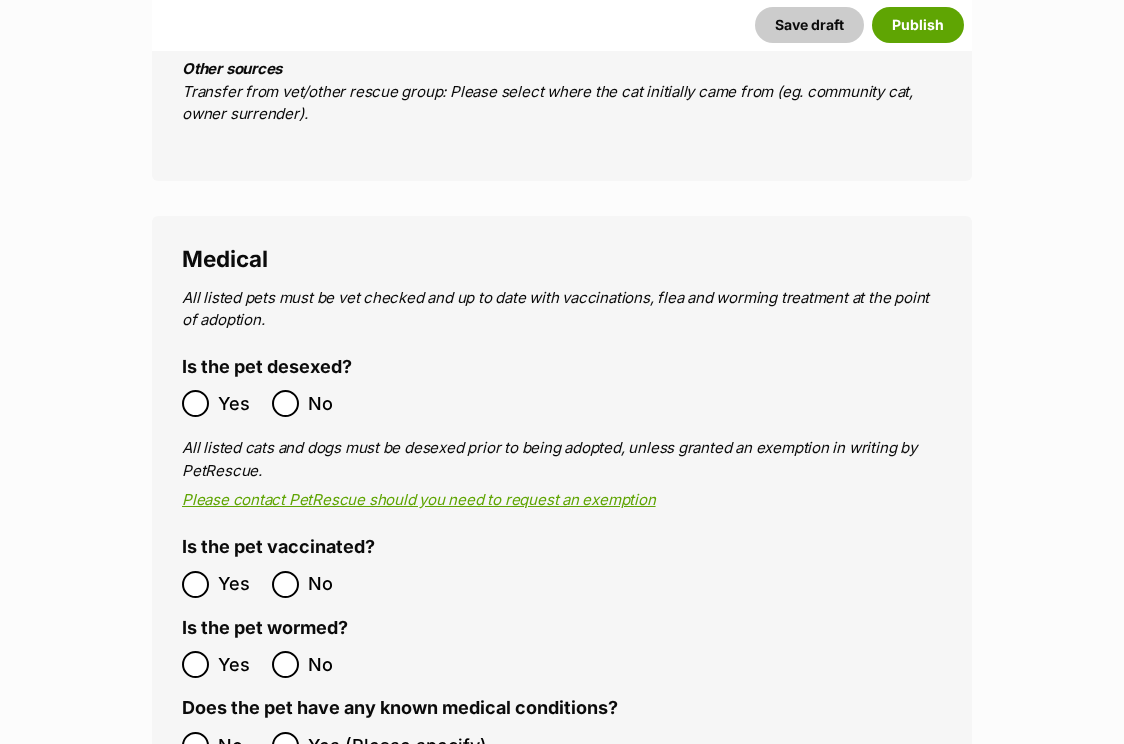 click on "Yes
No" at bounding box center (372, 584) 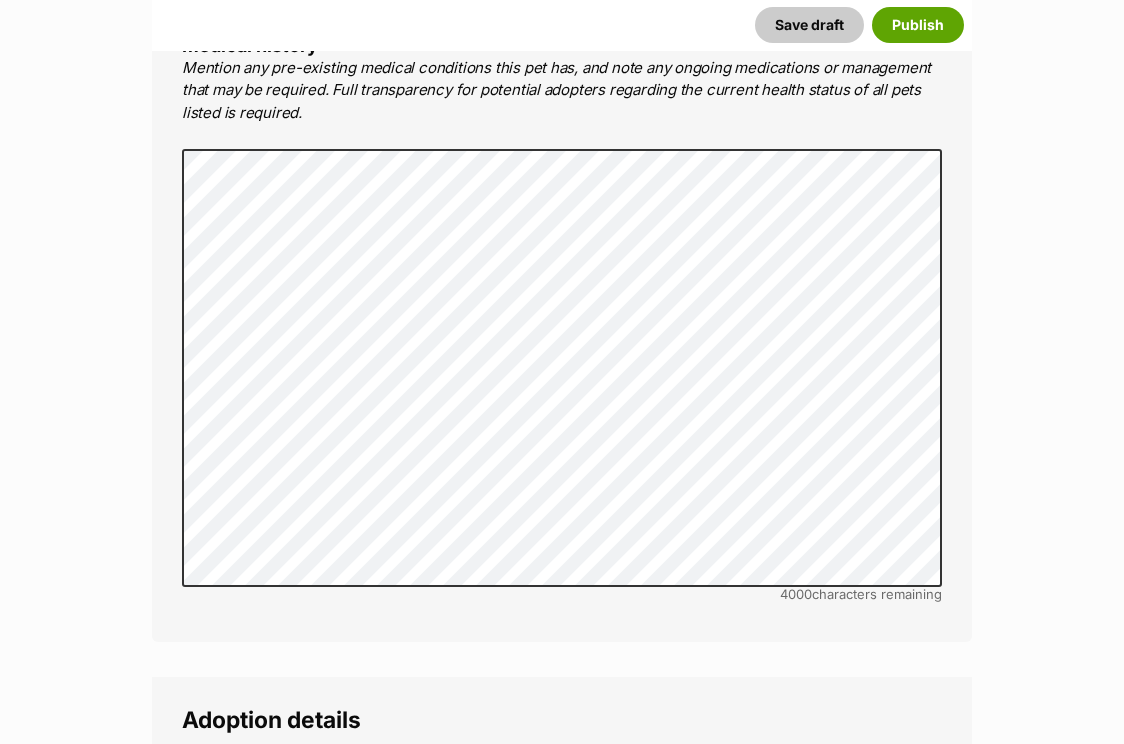 scroll, scrollTop: 4784, scrollLeft: 0, axis: vertical 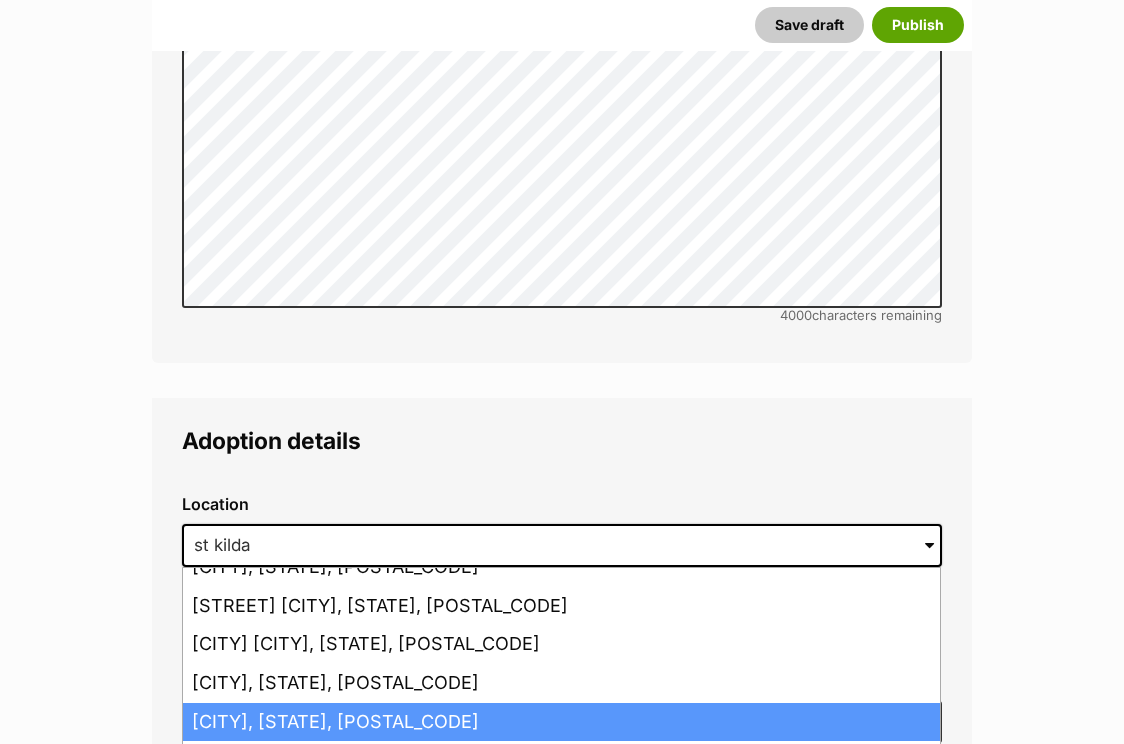 click on "St Kilda, Victoria, 3182" at bounding box center (561, 722) 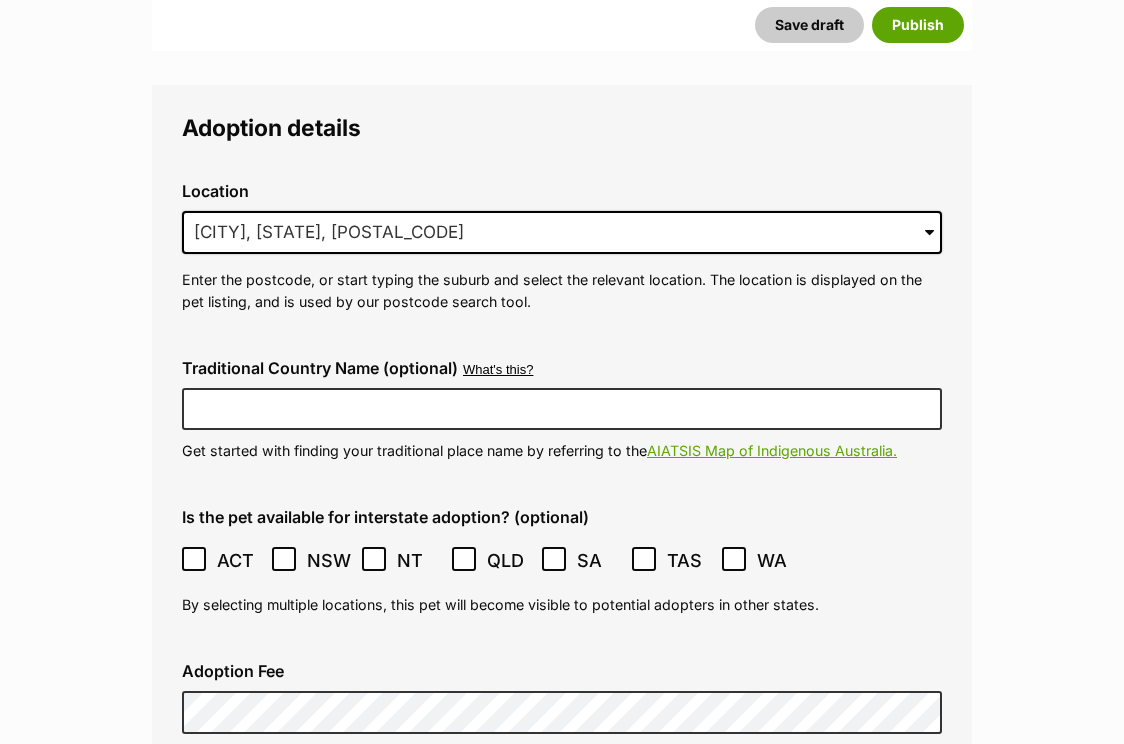 scroll, scrollTop: 5169, scrollLeft: 0, axis: vertical 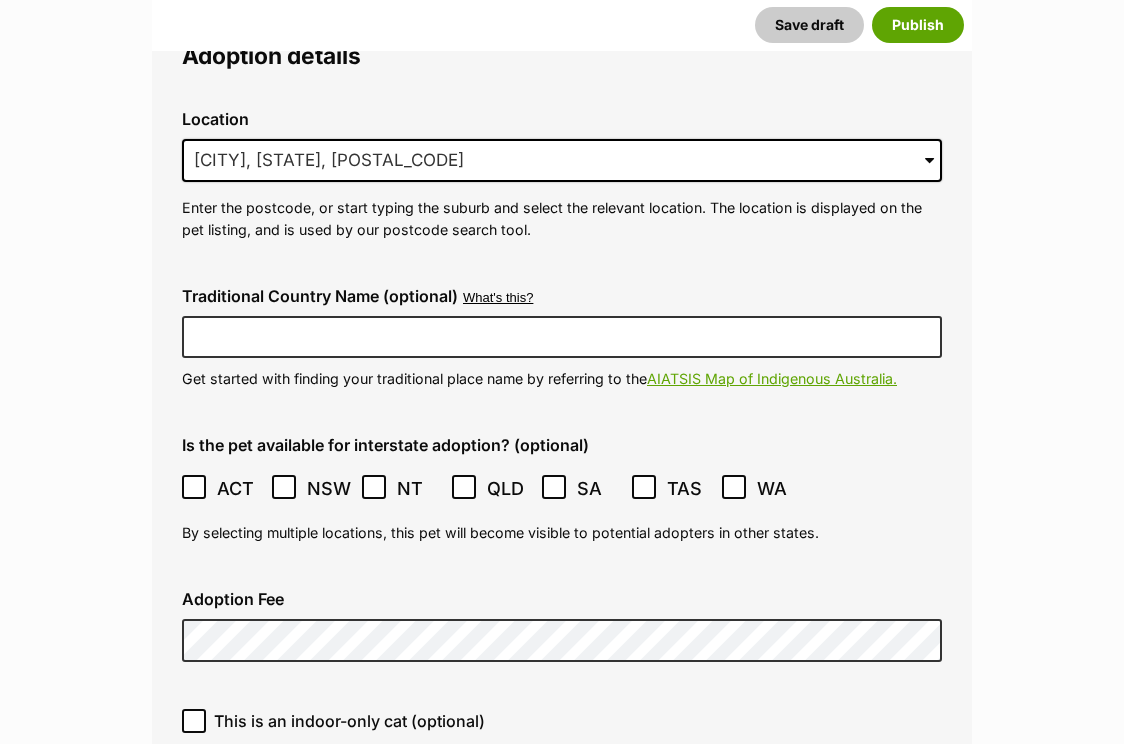 click on "This is an indoor-only cat (optional)" at bounding box center [349, 721] 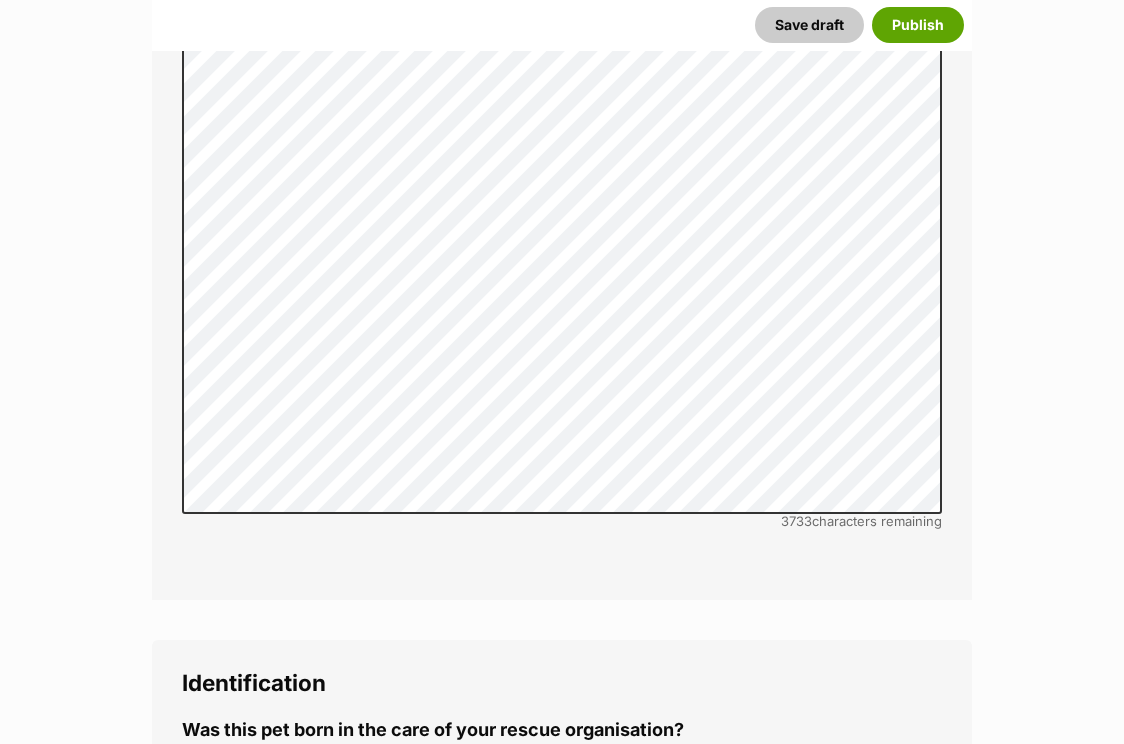 scroll, scrollTop: 6707, scrollLeft: 0, axis: vertical 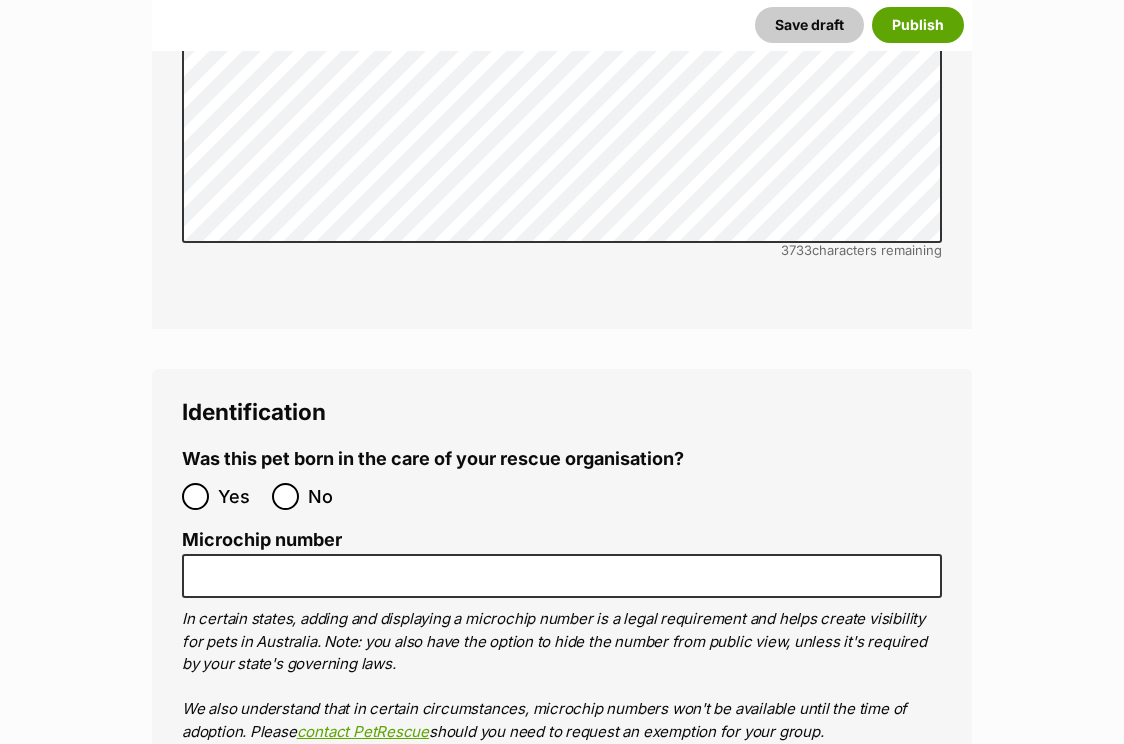 click on "No" at bounding box center (285, 496) 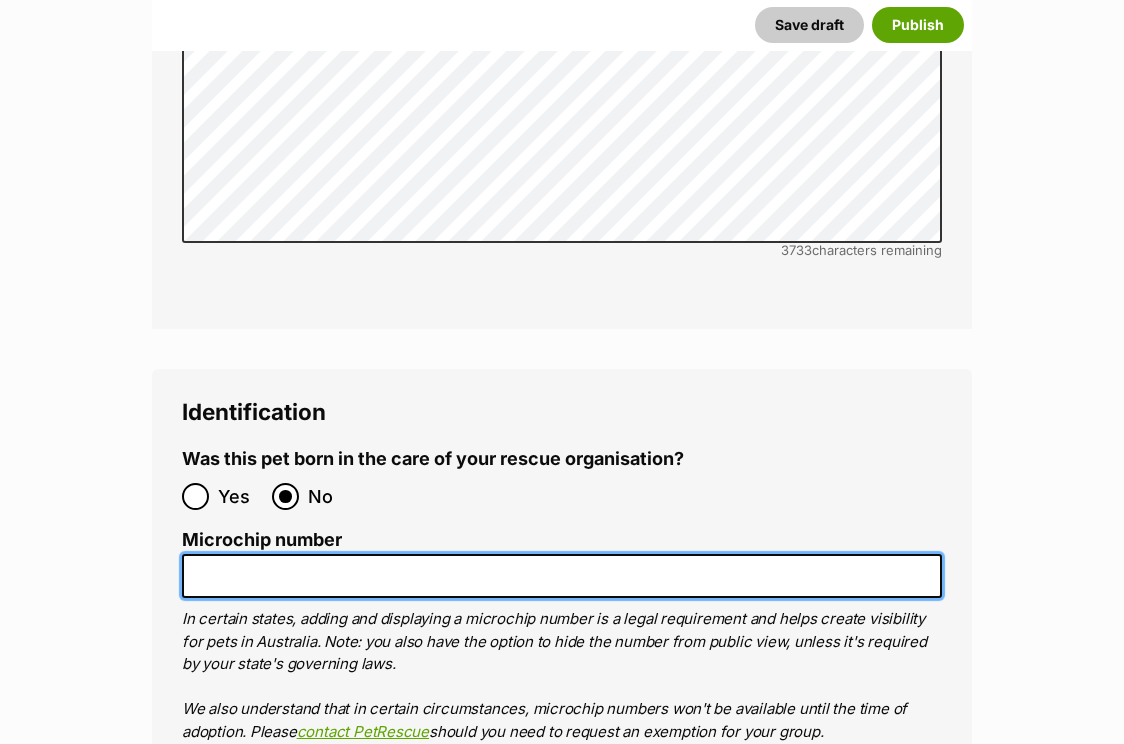 click on "Microchip number" at bounding box center (562, 576) 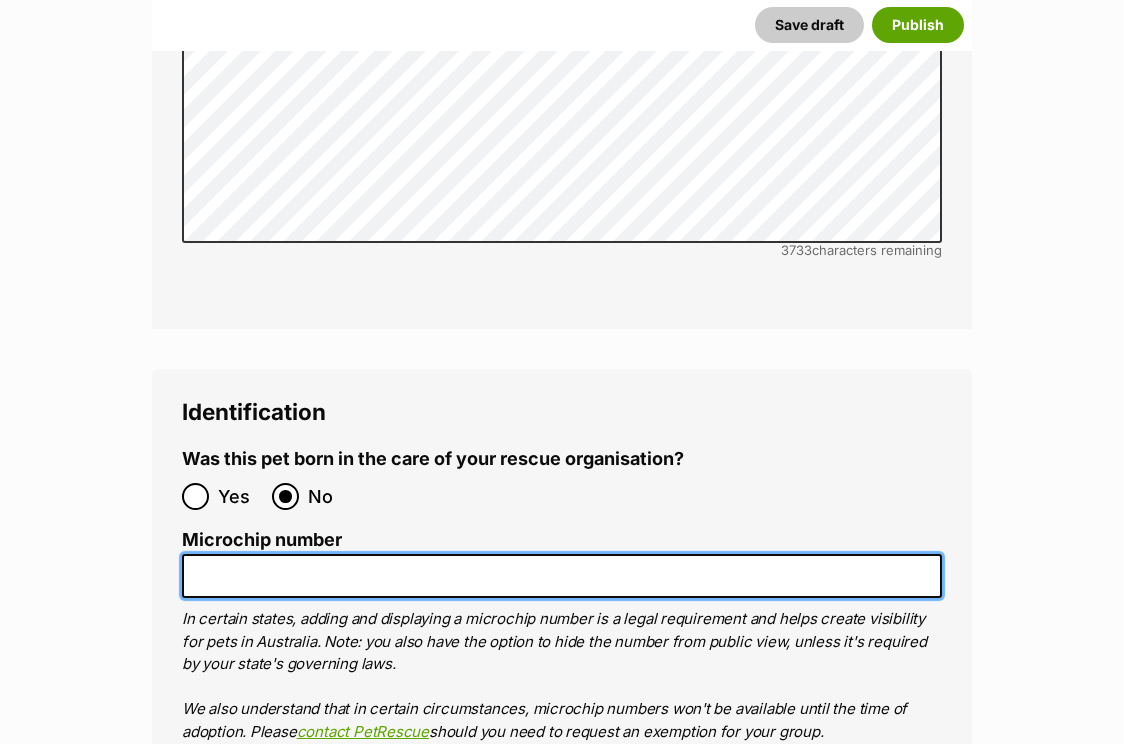 paste on "900139000055948" 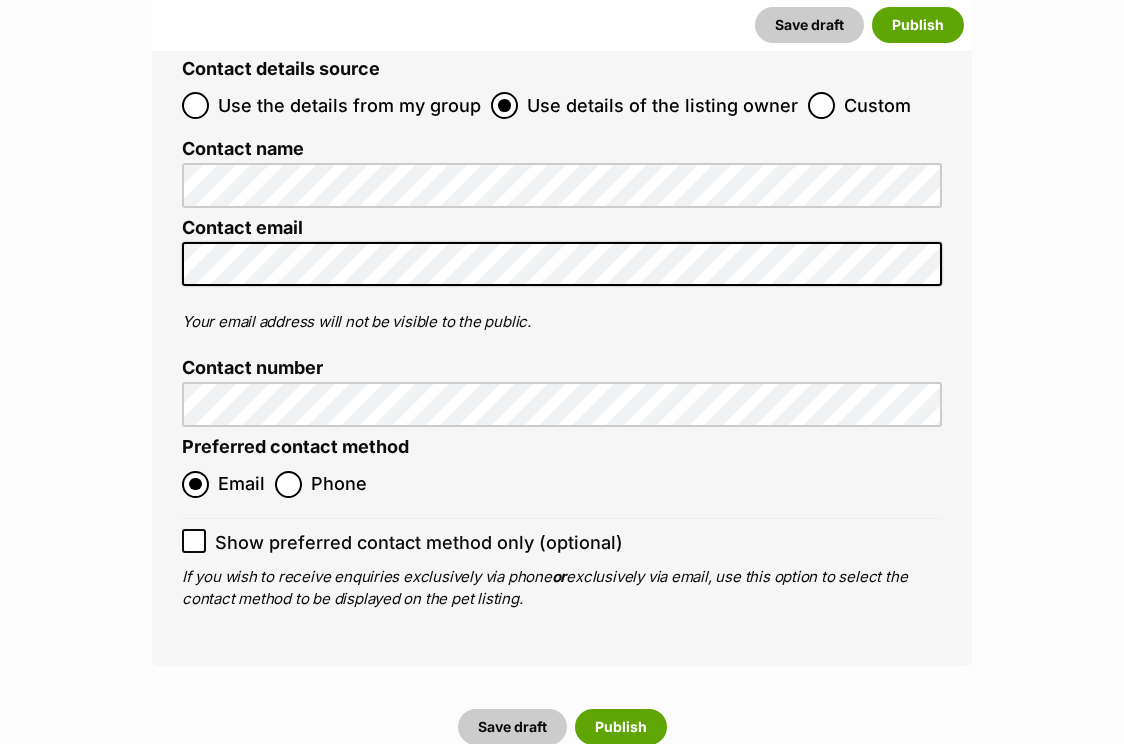 scroll, scrollTop: 8133, scrollLeft: 0, axis: vertical 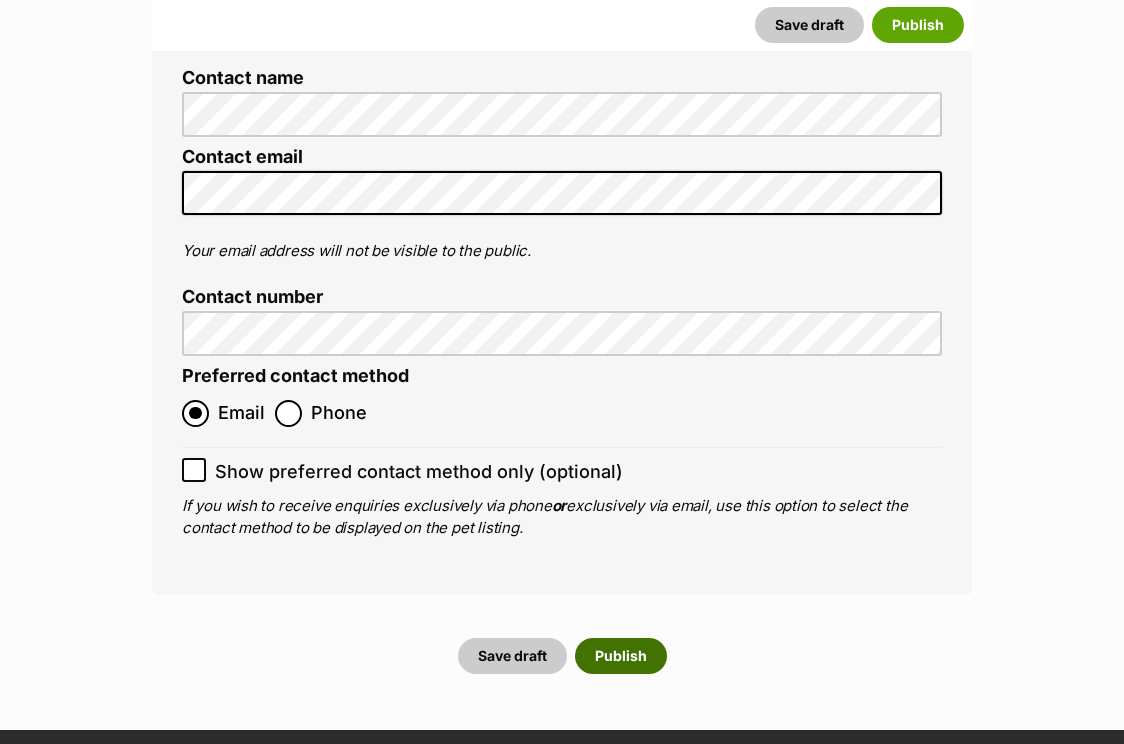 type on "900139000055948" 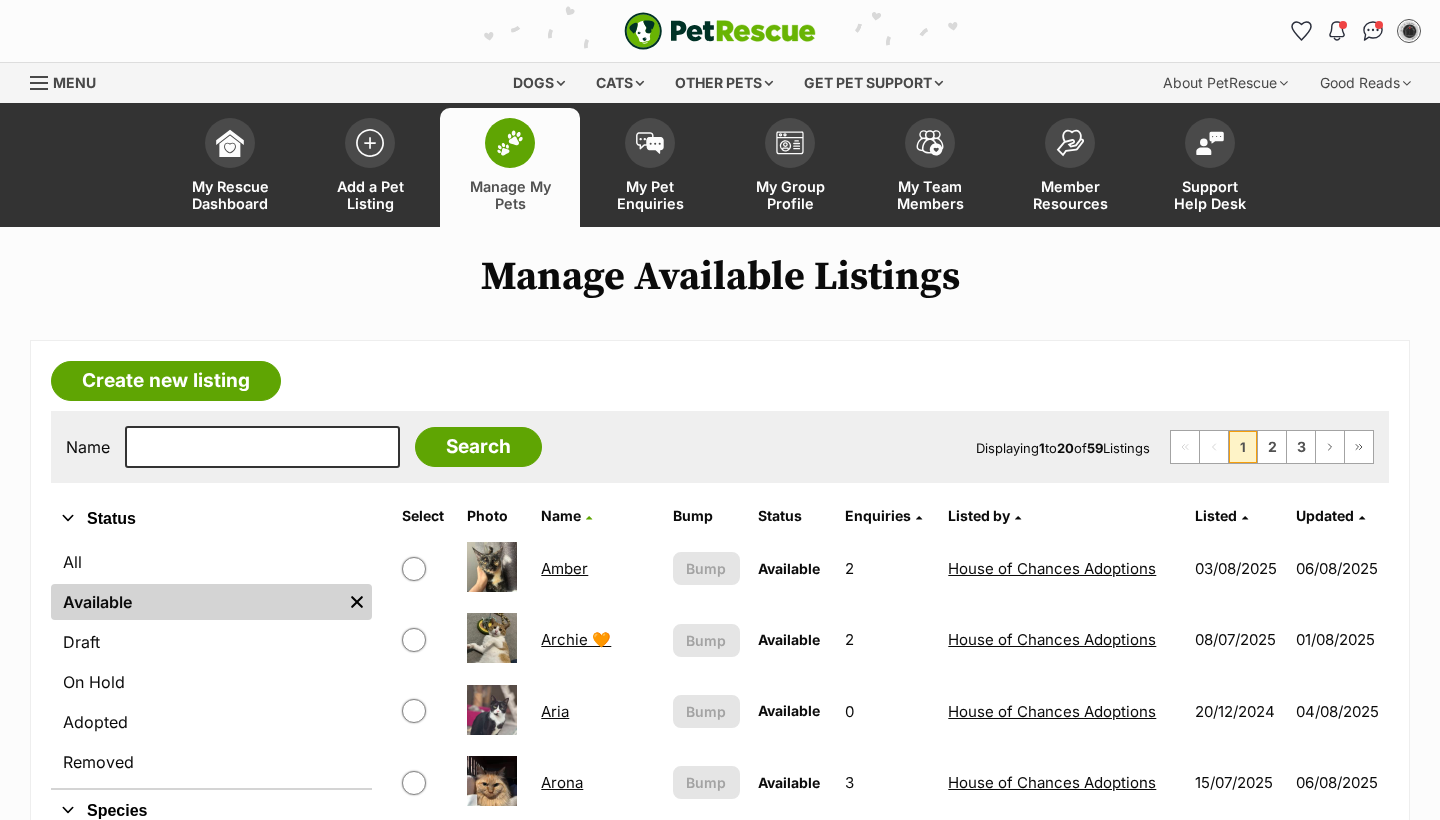 scroll, scrollTop: 0, scrollLeft: 0, axis: both 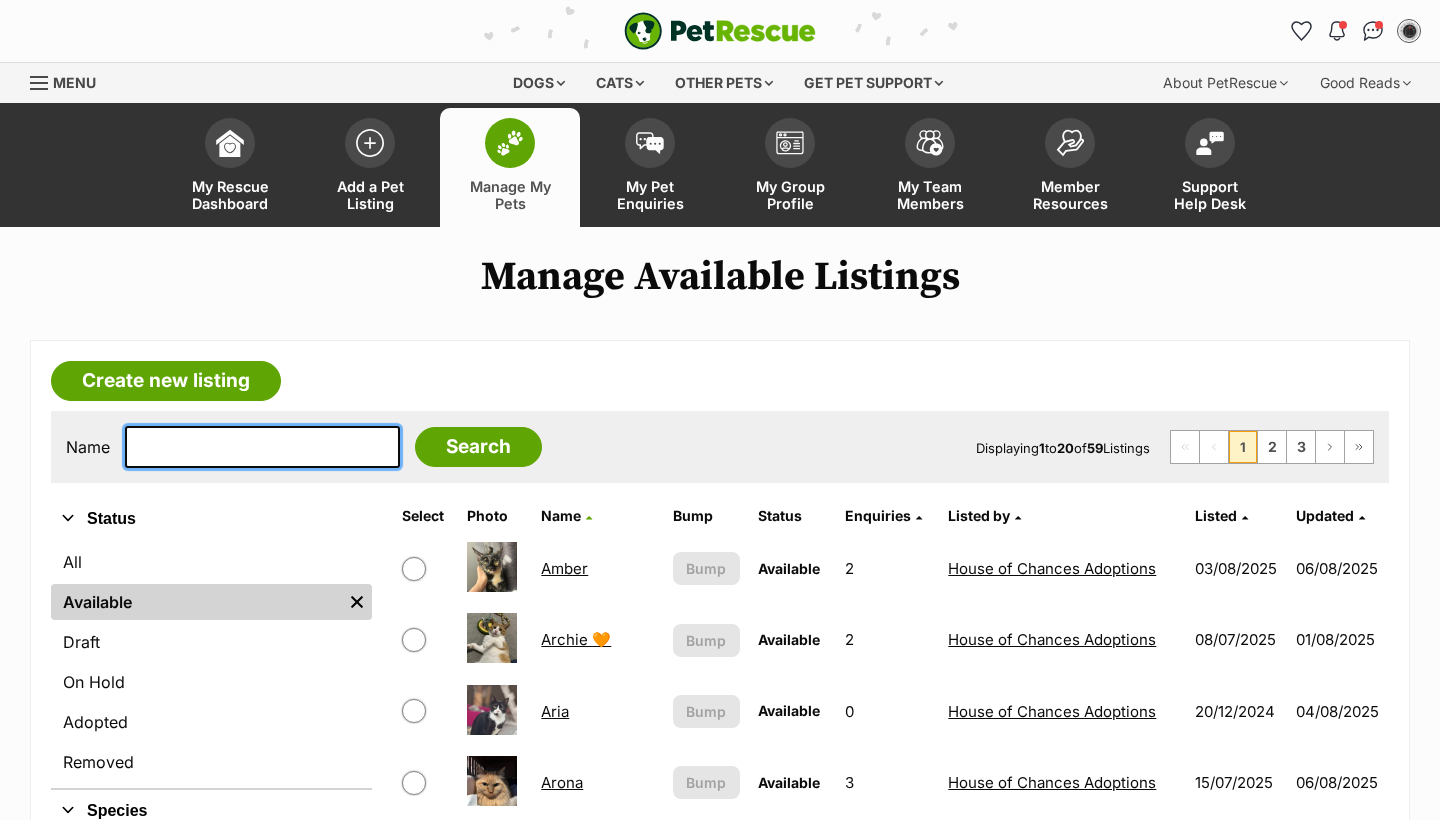 click at bounding box center (262, 447) 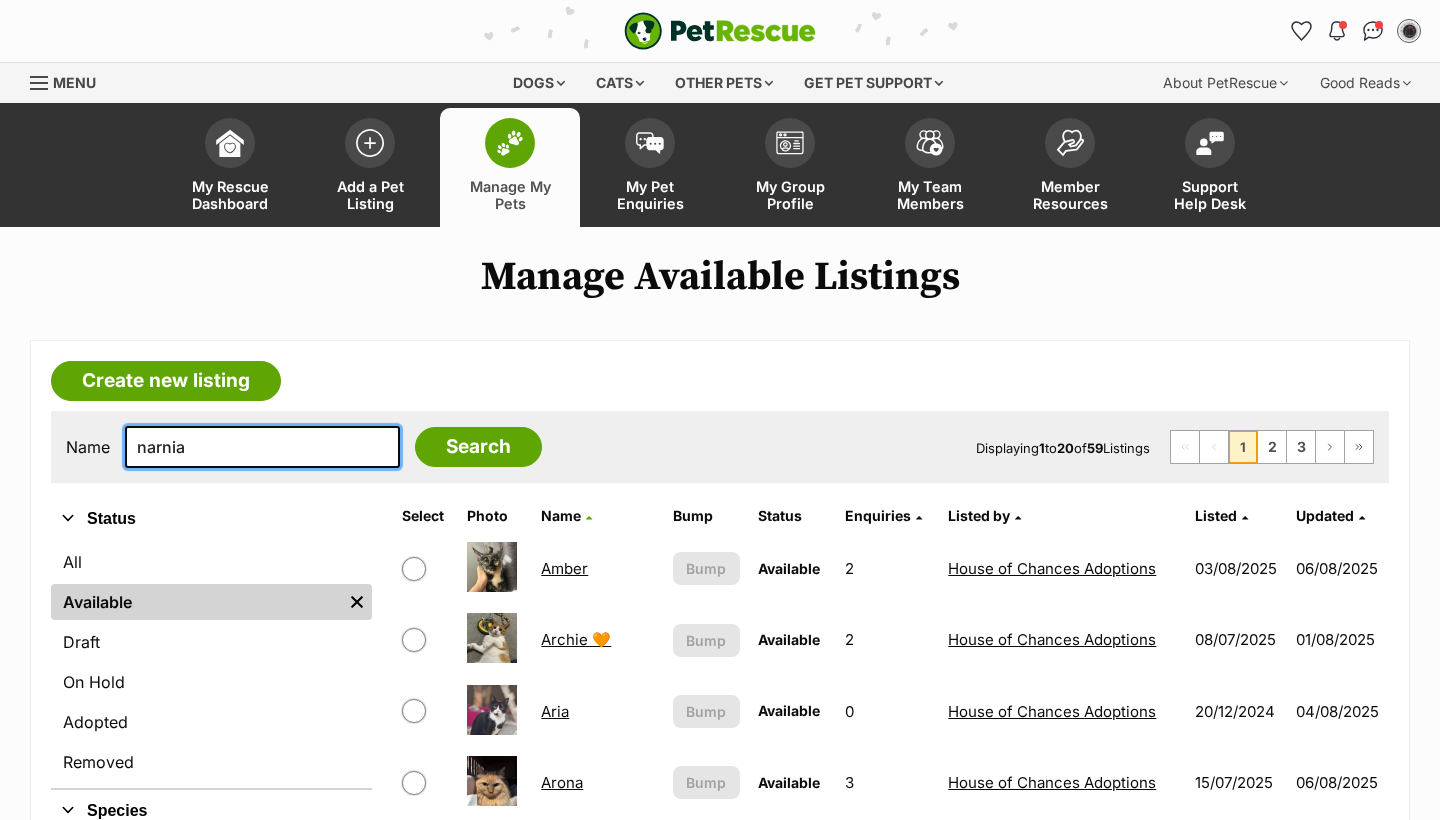 type on "narnia" 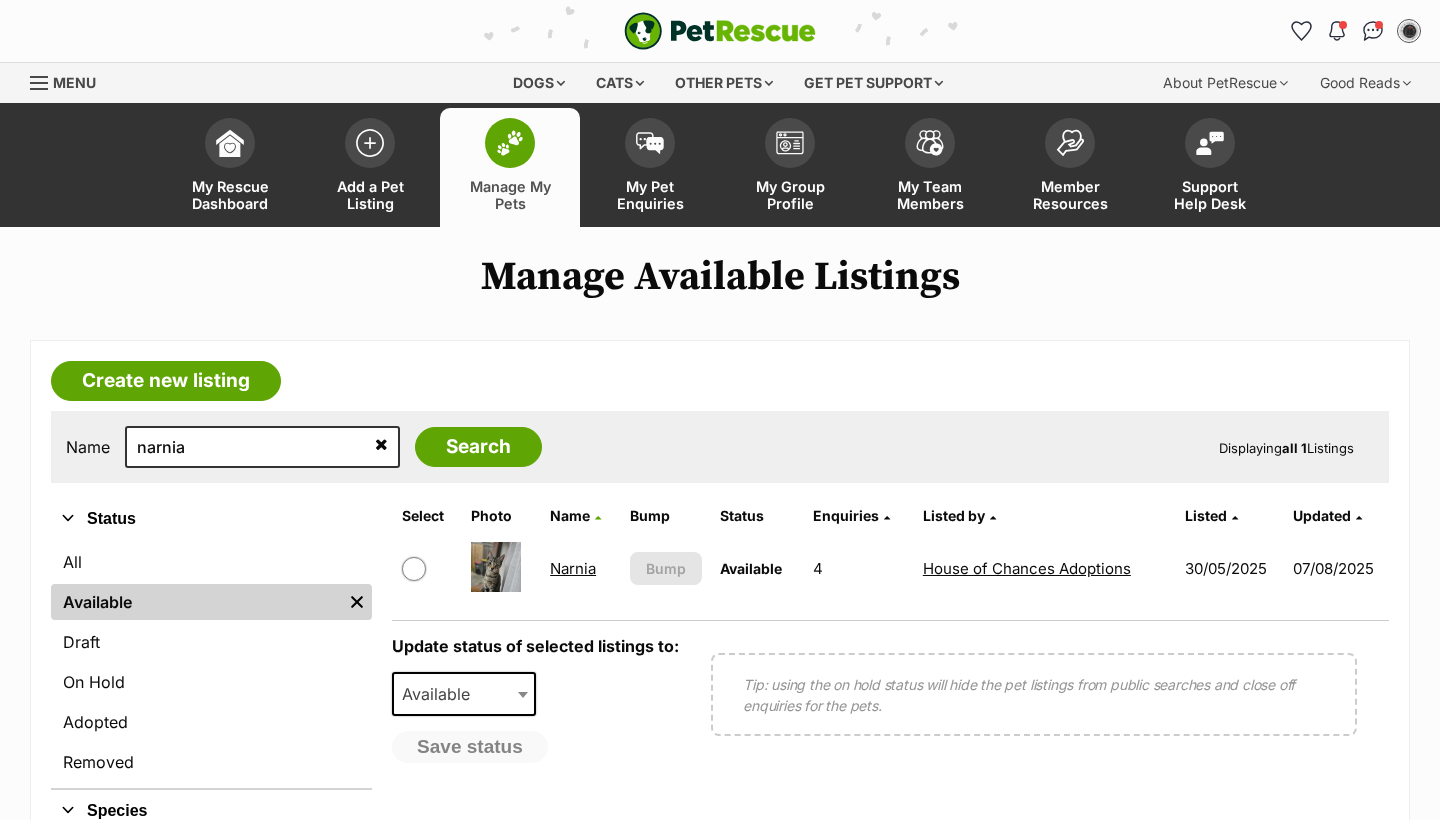 scroll, scrollTop: 0, scrollLeft: 0, axis: both 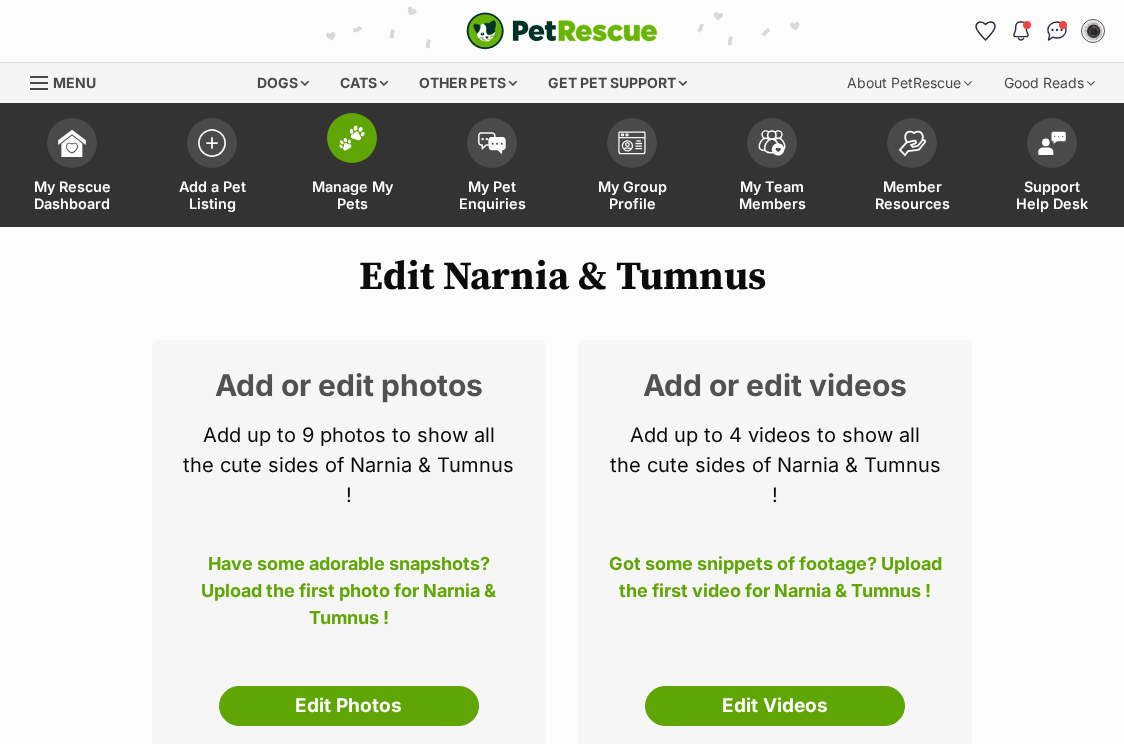 click on "Manage My Pets" at bounding box center (352, 195) 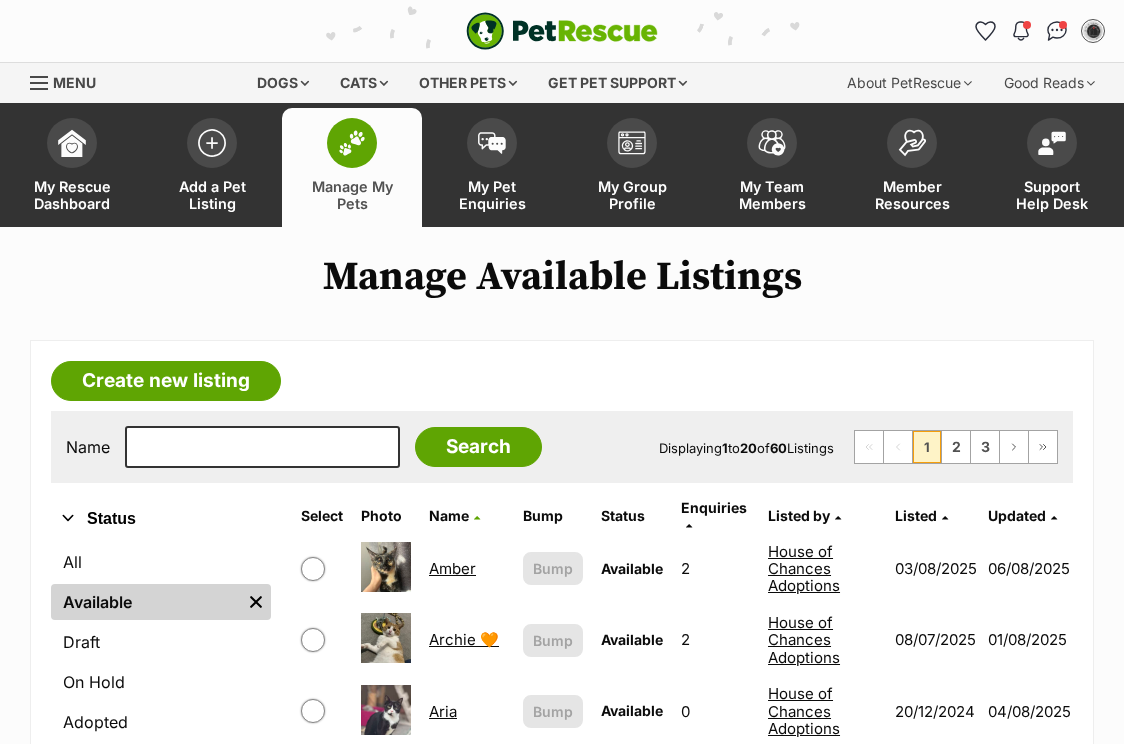 scroll, scrollTop: 0, scrollLeft: 0, axis: both 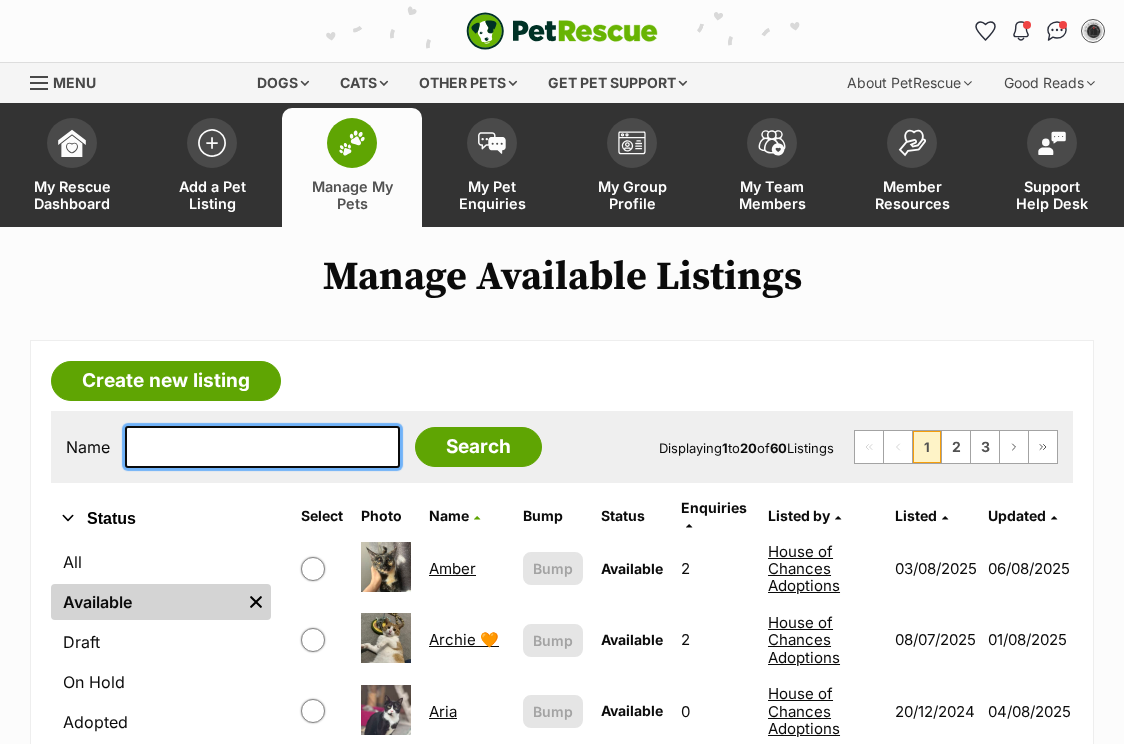 click at bounding box center (262, 447) 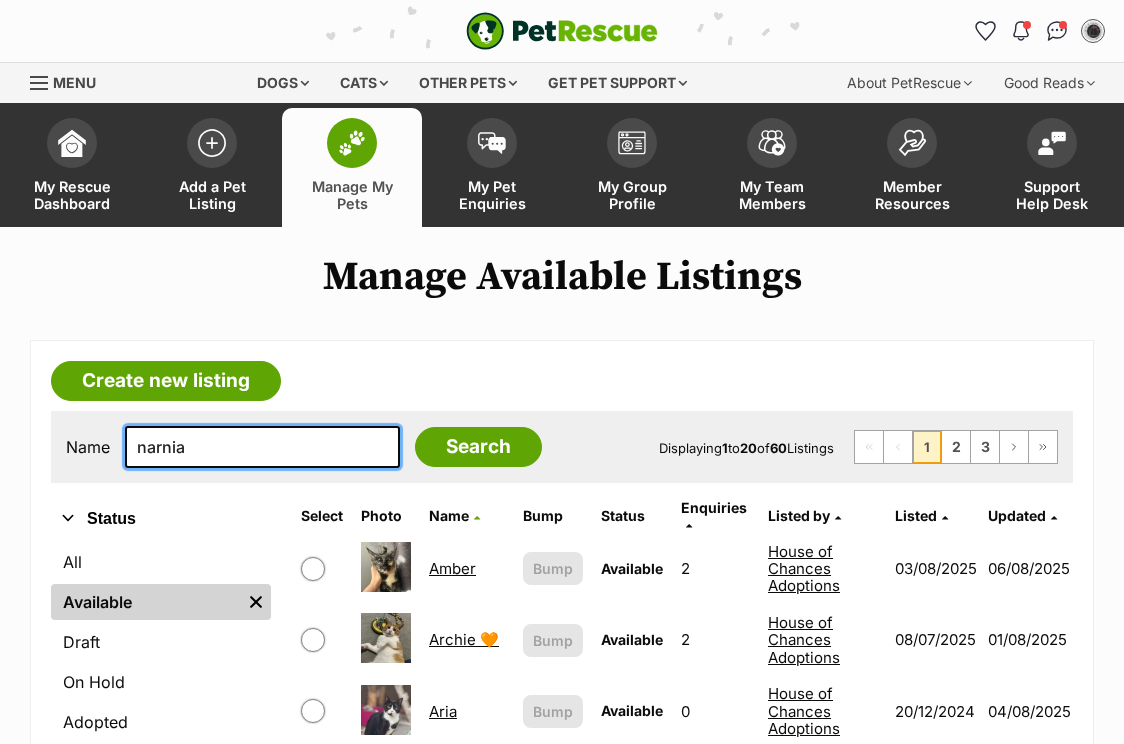 type on "narnia" 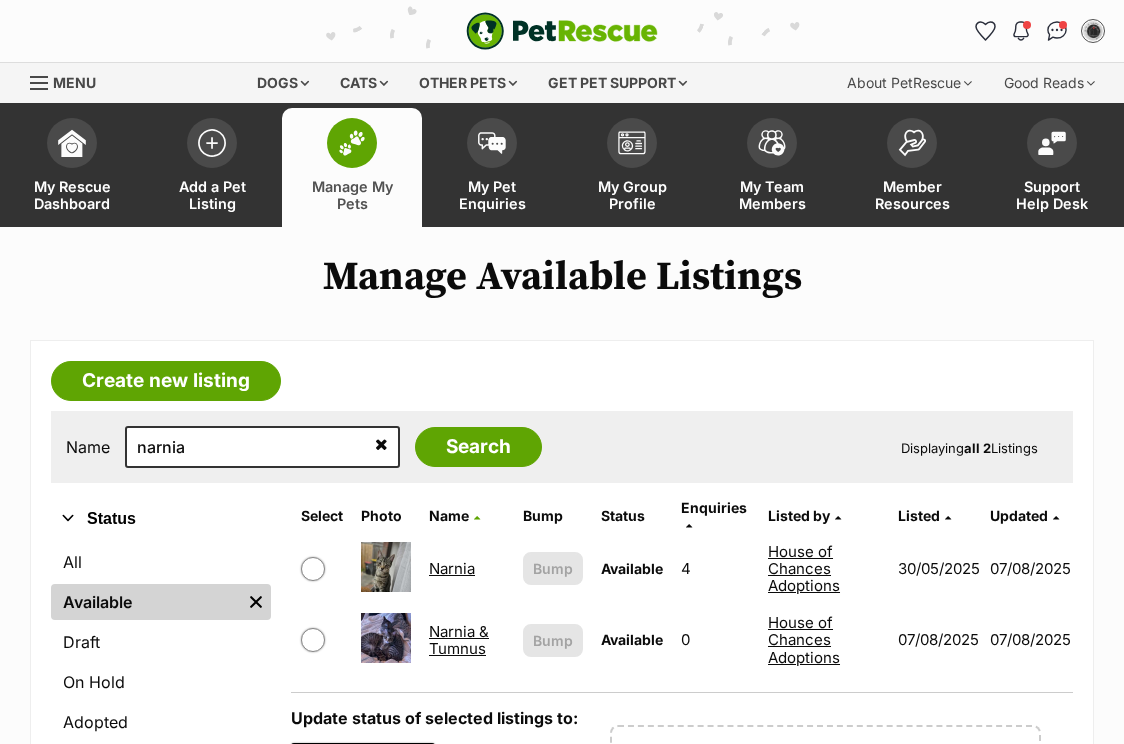 scroll, scrollTop: 82, scrollLeft: 0, axis: vertical 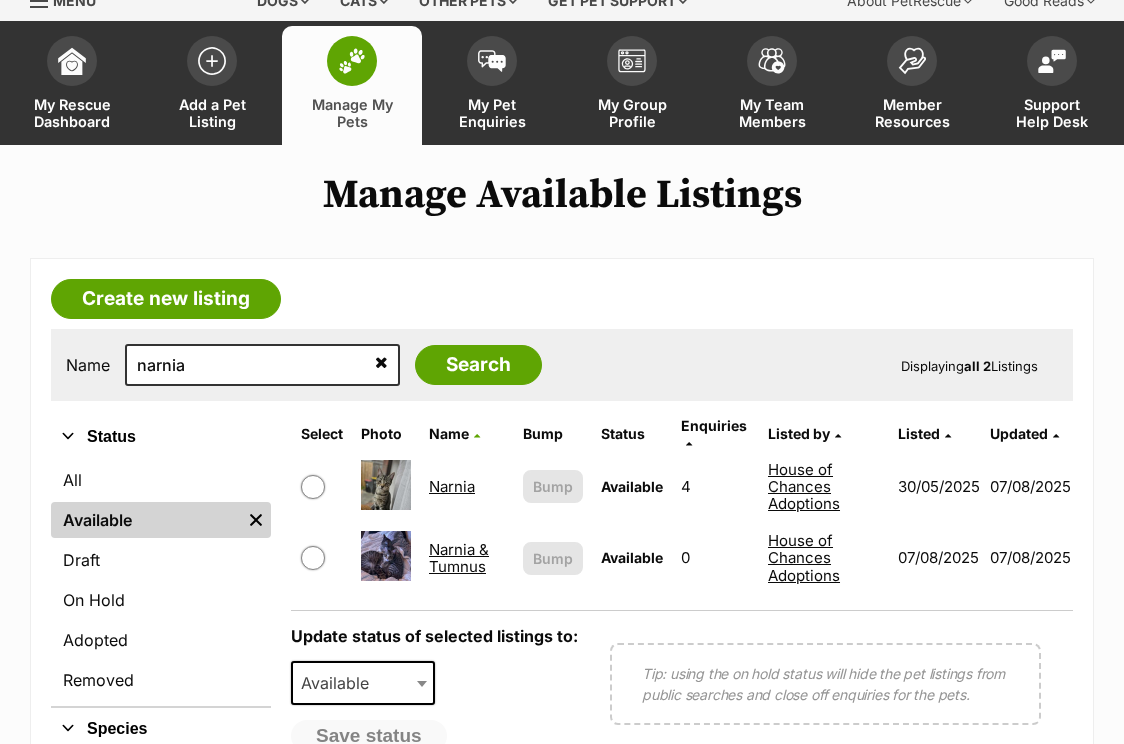click on "Narnia" at bounding box center (452, 486) 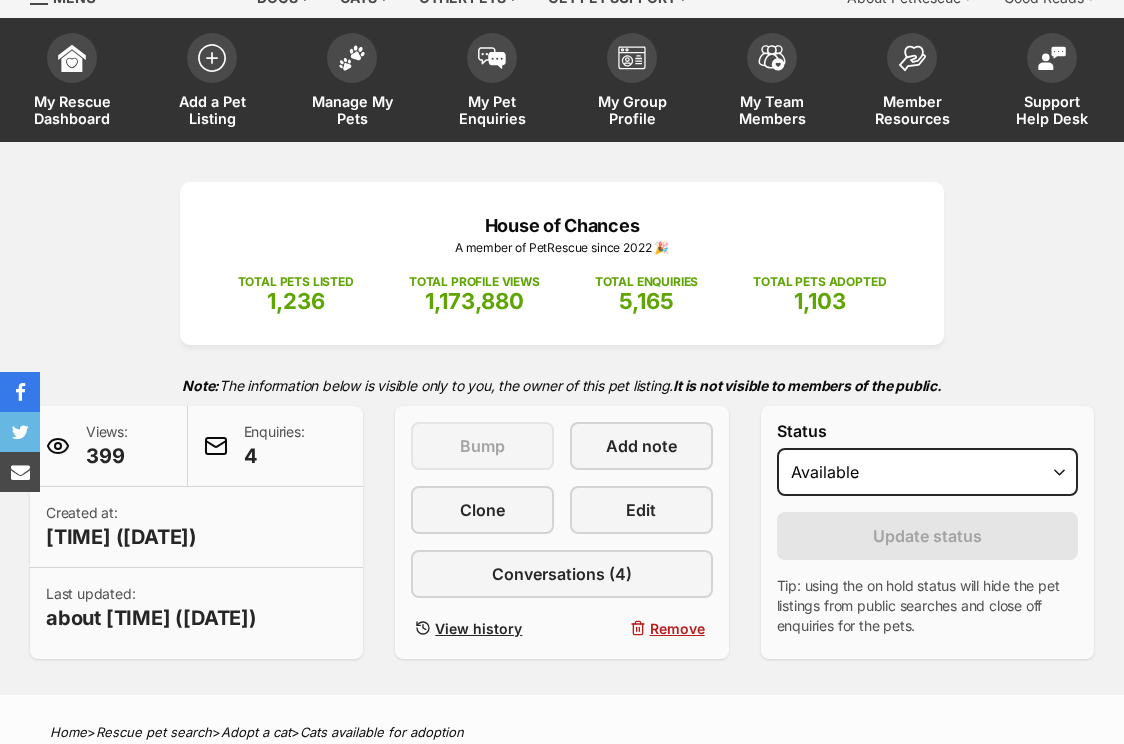 scroll, scrollTop: 0, scrollLeft: 0, axis: both 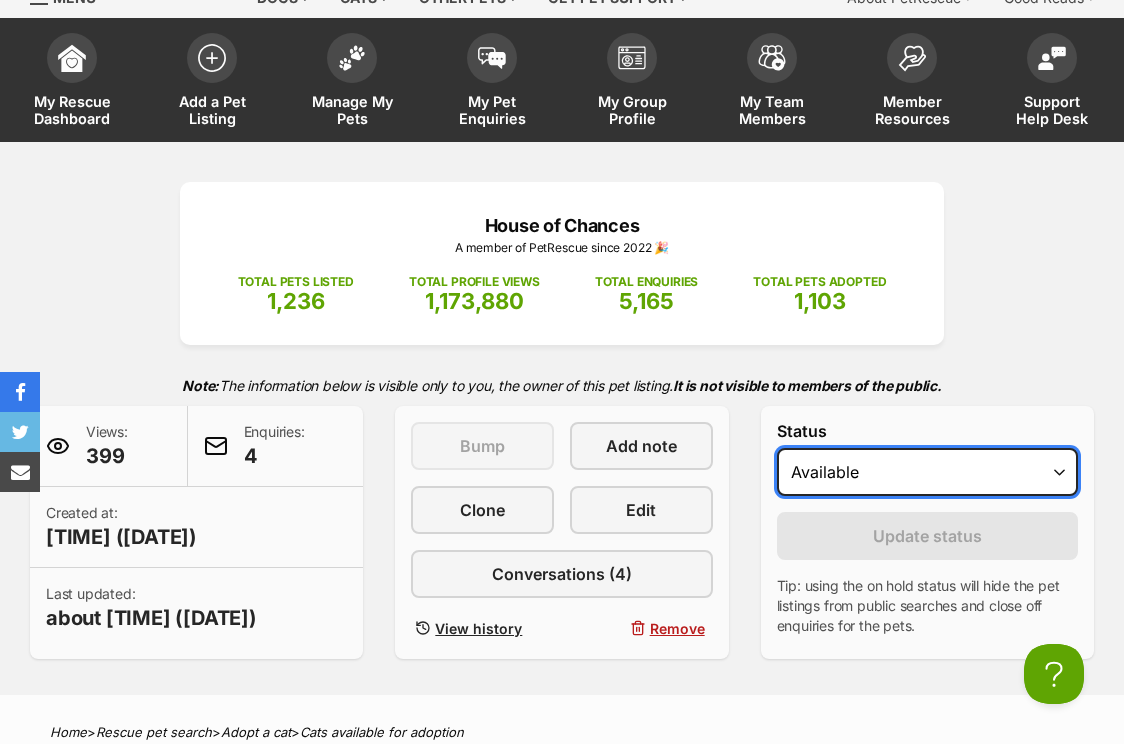 select on "rehomed" 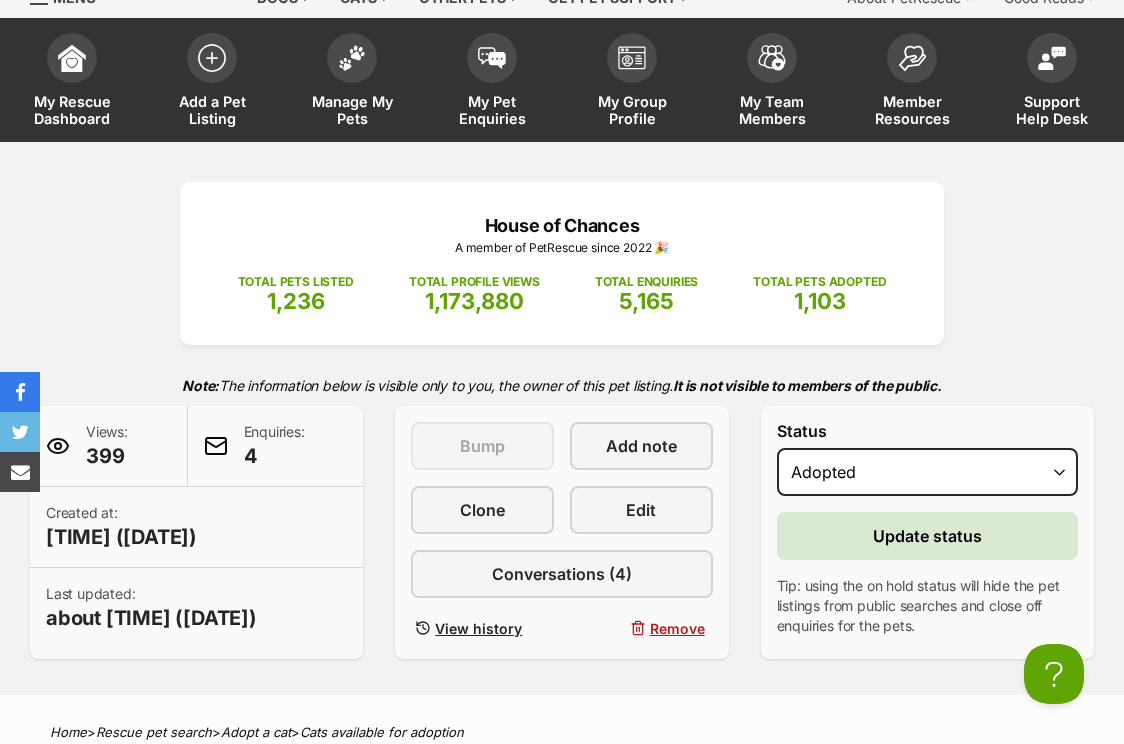 click on "Update status" at bounding box center (927, 536) 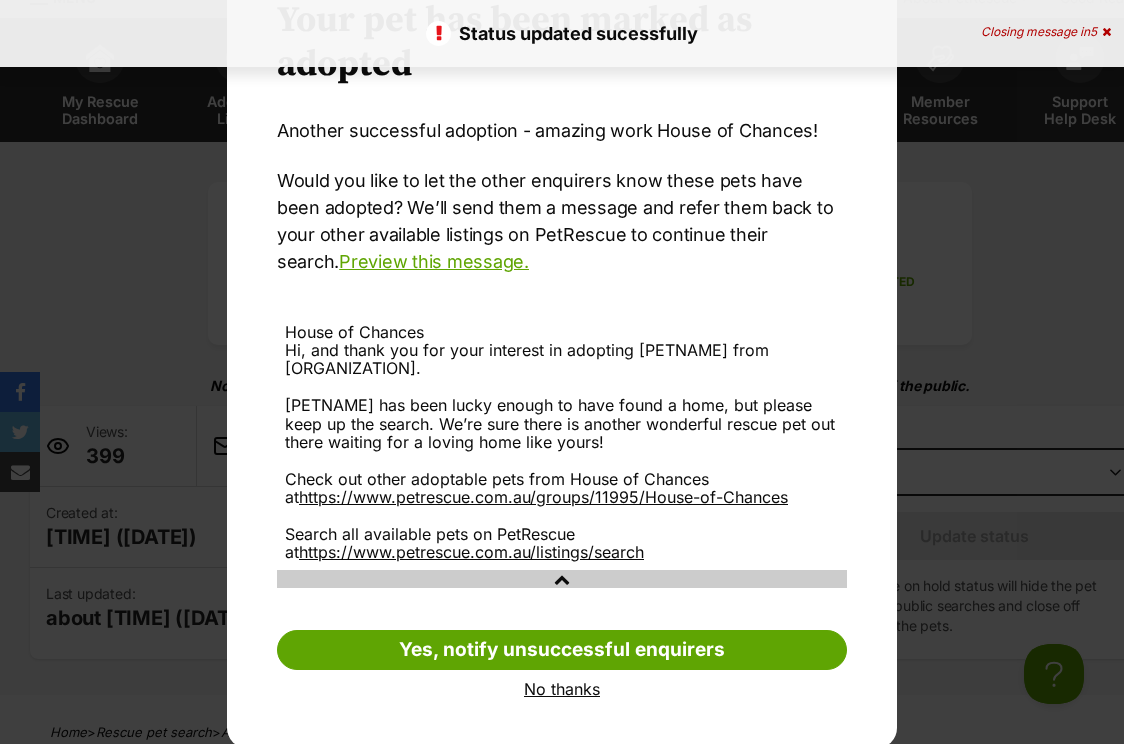 scroll, scrollTop: 0, scrollLeft: 0, axis: both 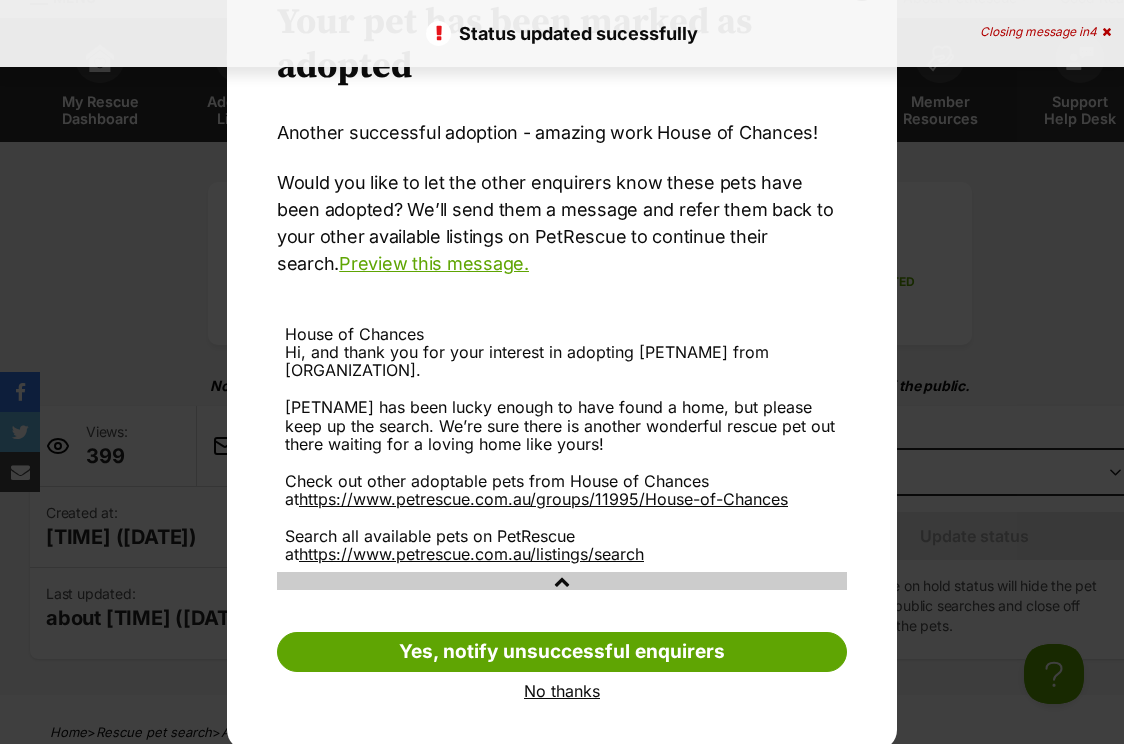 click on "No thanks" at bounding box center [562, 691] 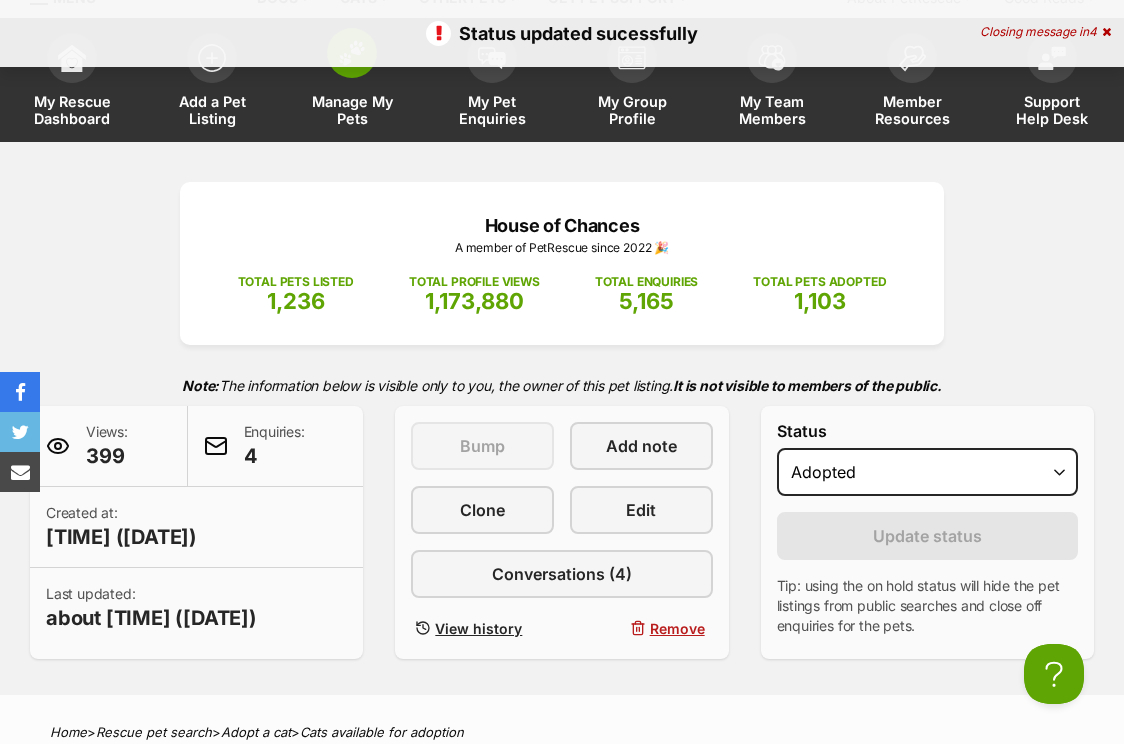 scroll, scrollTop: 0, scrollLeft: 0, axis: both 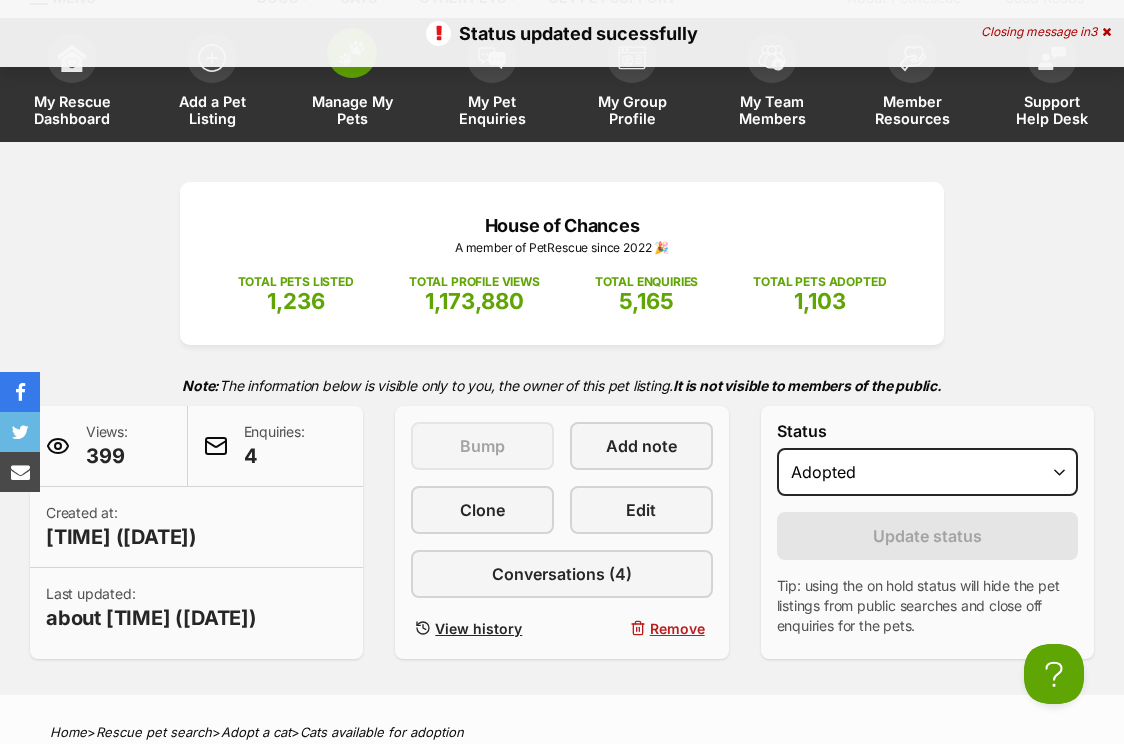 click on "Manage My Pets" at bounding box center (352, 110) 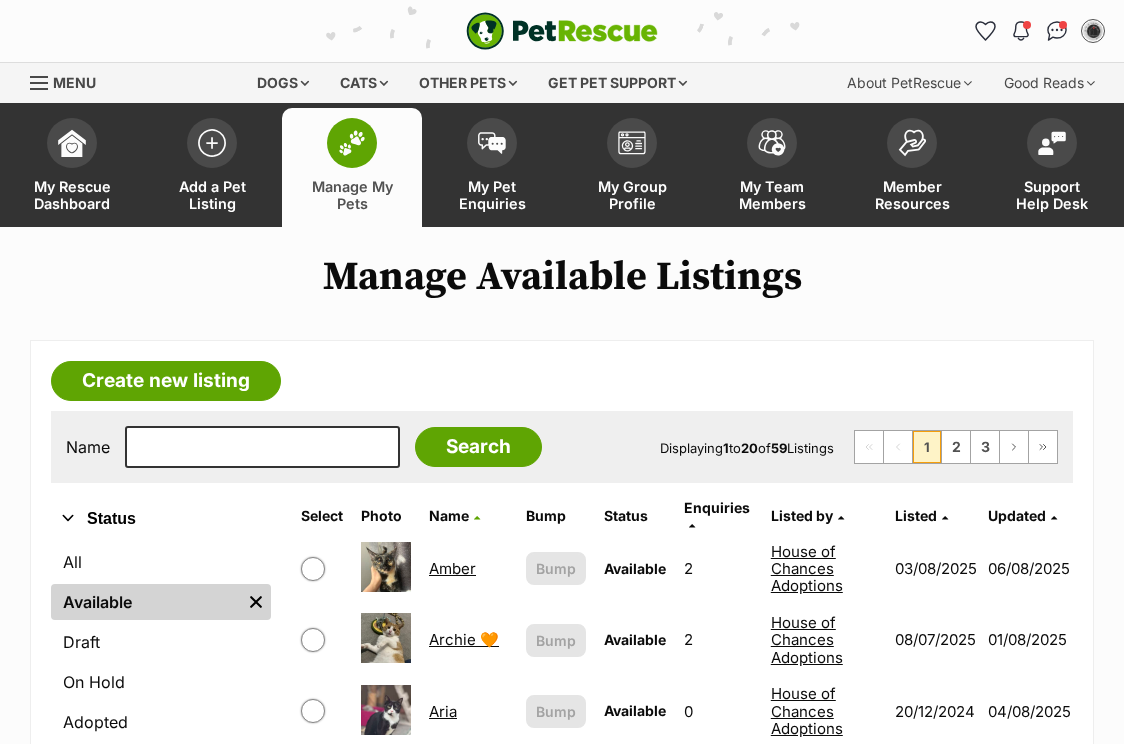 scroll, scrollTop: 0, scrollLeft: 0, axis: both 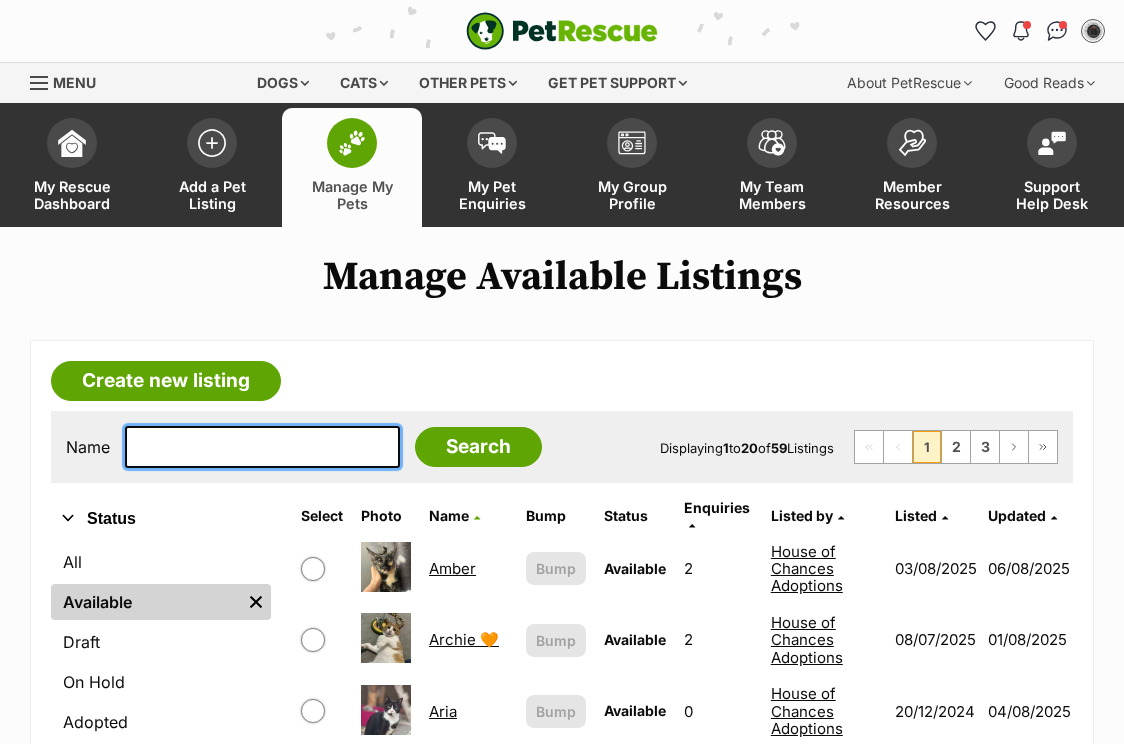 click at bounding box center (262, 447) 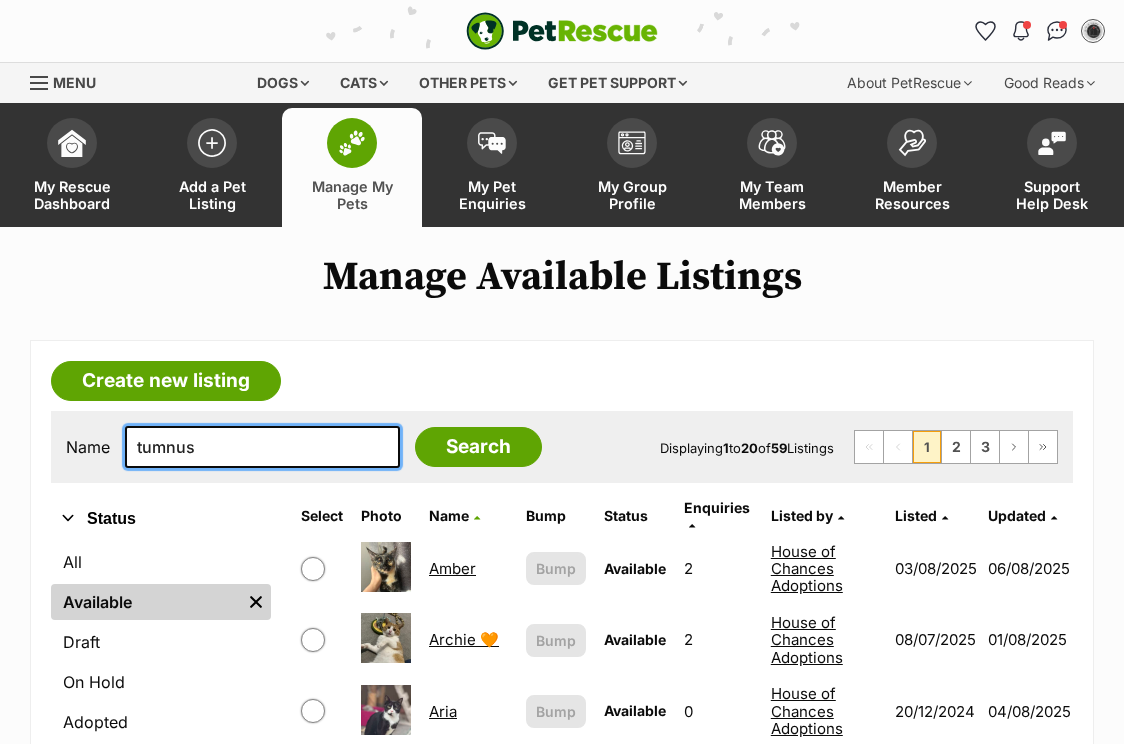 type on "tumnus" 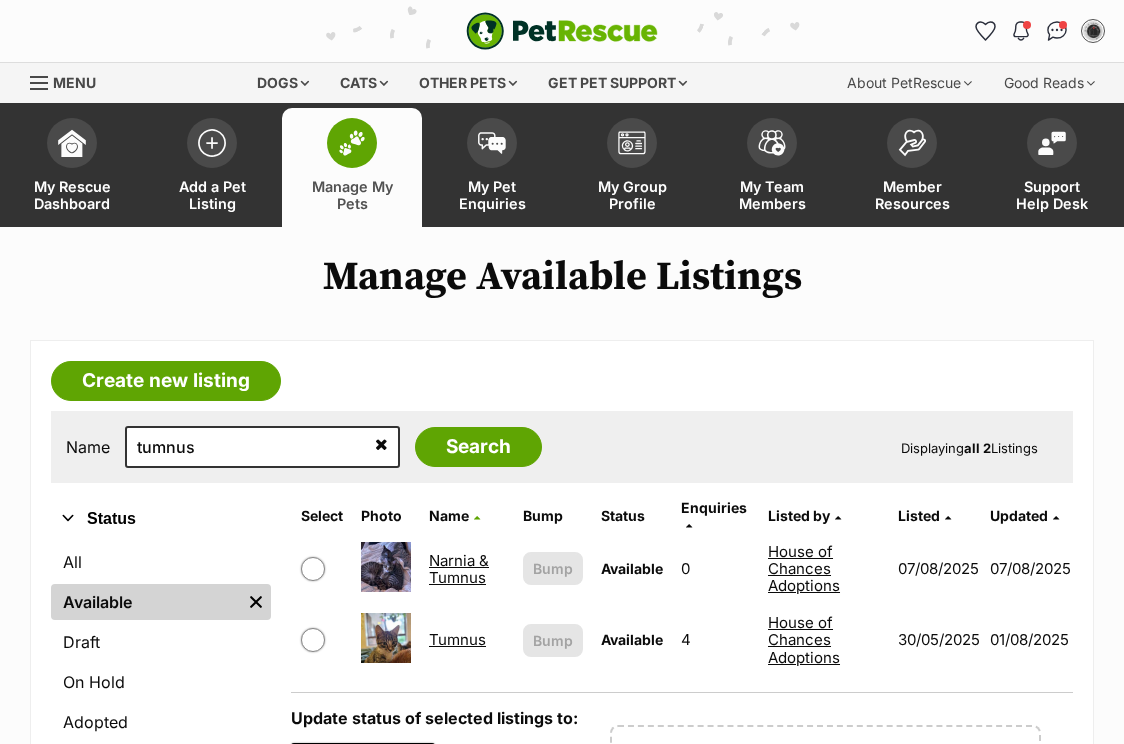 scroll, scrollTop: 54, scrollLeft: 0, axis: vertical 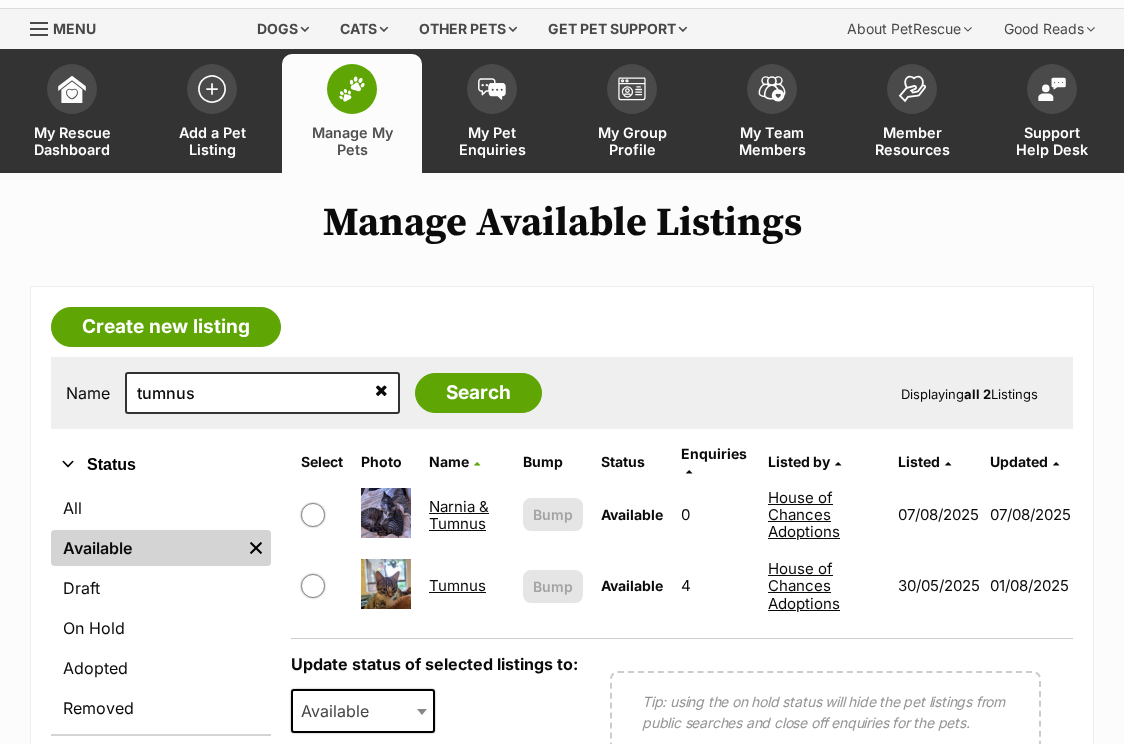 click on "Tumnus" at bounding box center (467, 585) 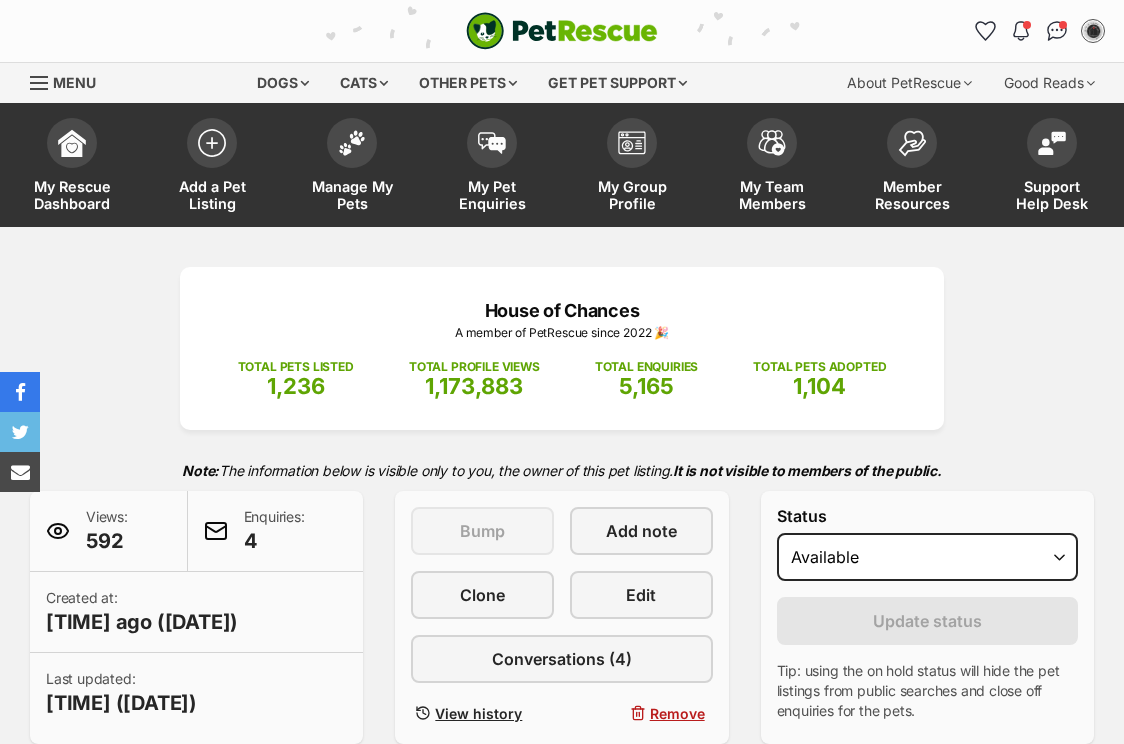 scroll, scrollTop: 1081, scrollLeft: 0, axis: vertical 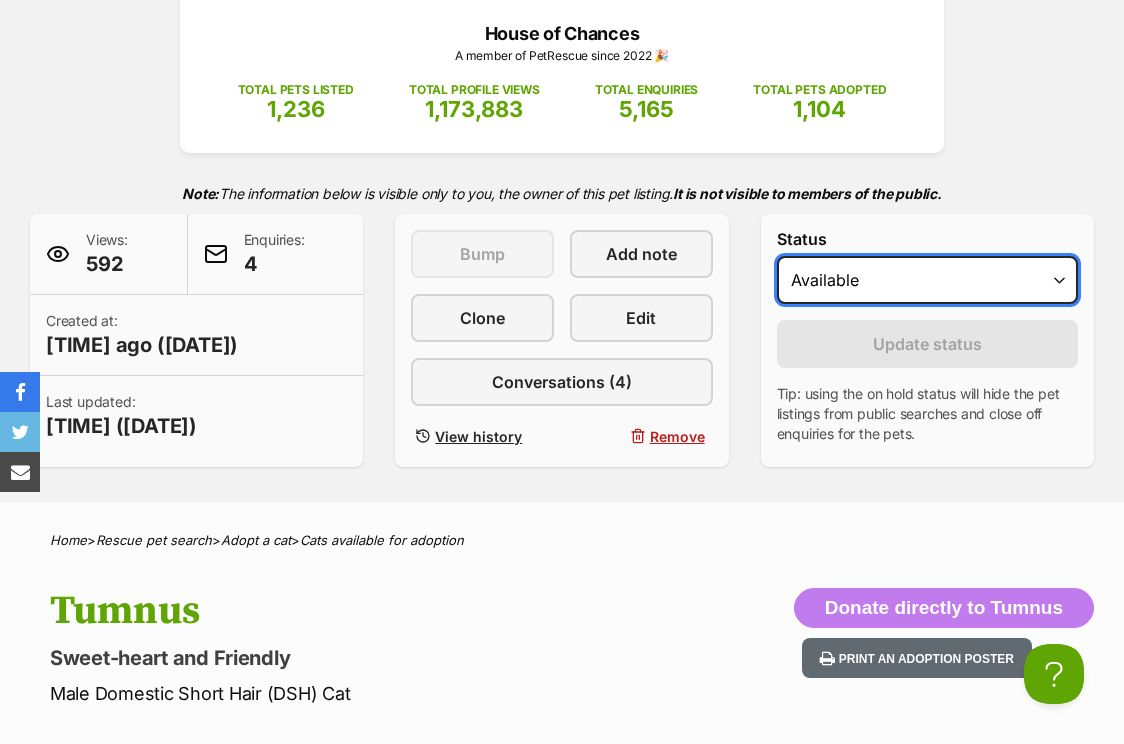 select on "rehomed" 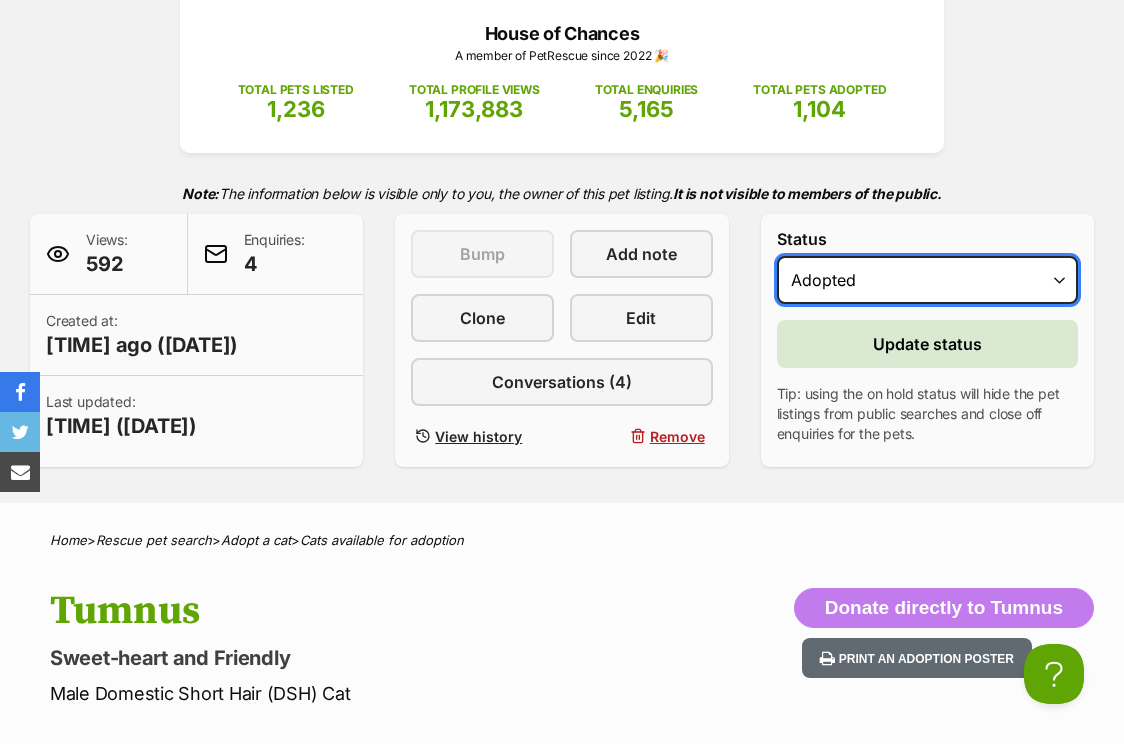 scroll, scrollTop: 0, scrollLeft: 0, axis: both 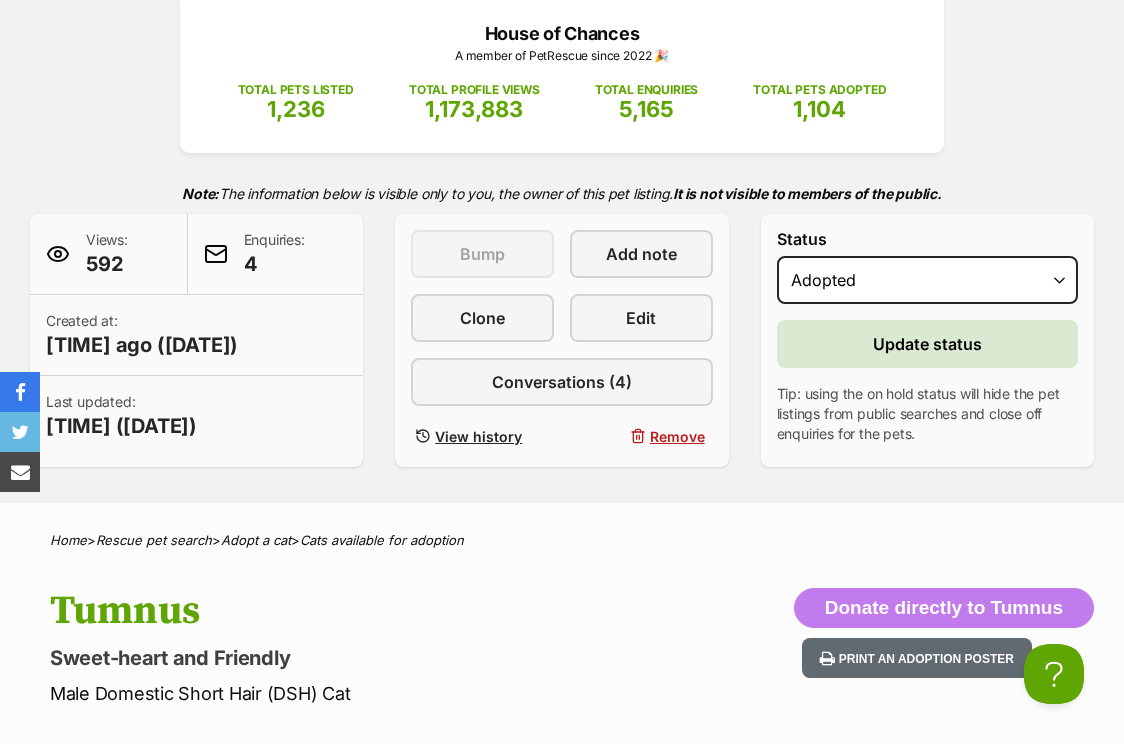 click on "Update status" at bounding box center (927, 344) 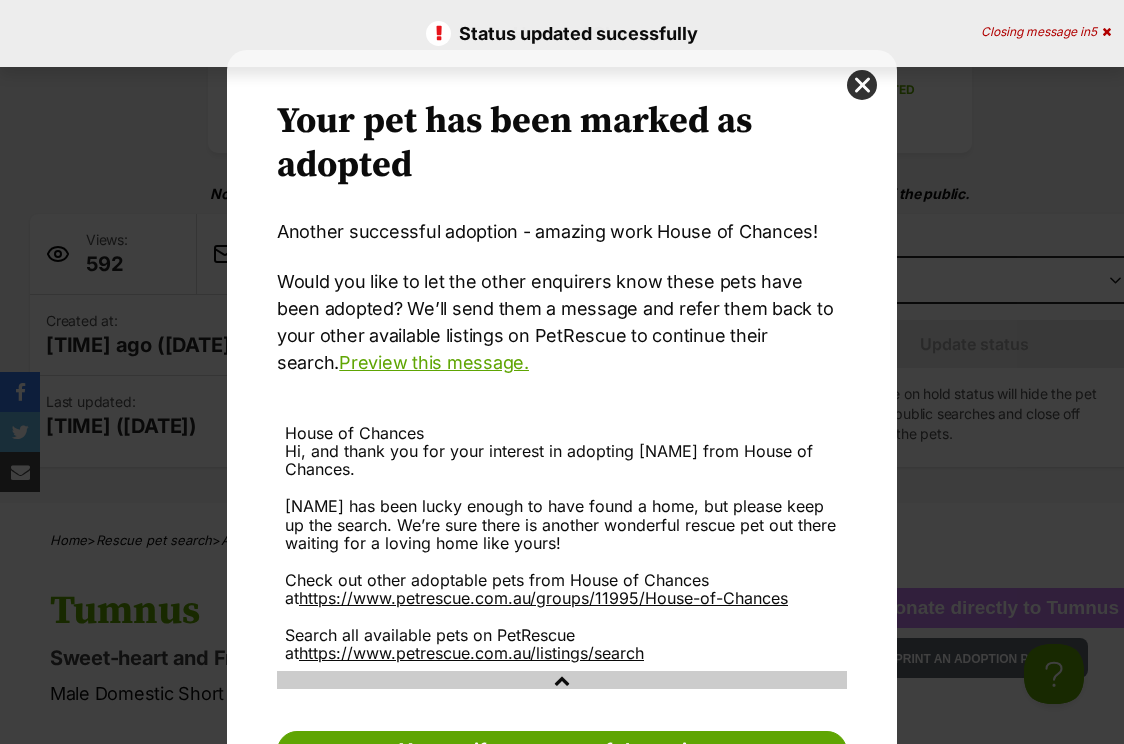 scroll, scrollTop: 0, scrollLeft: 0, axis: both 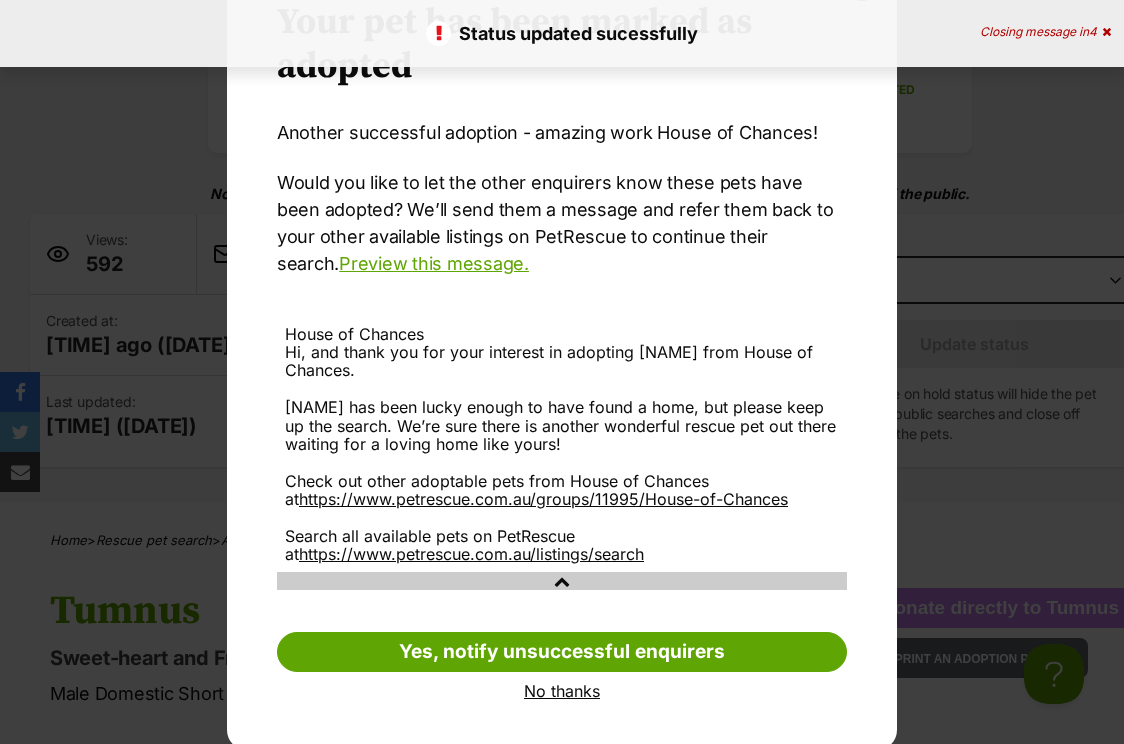 click on "No thanks" at bounding box center (562, 691) 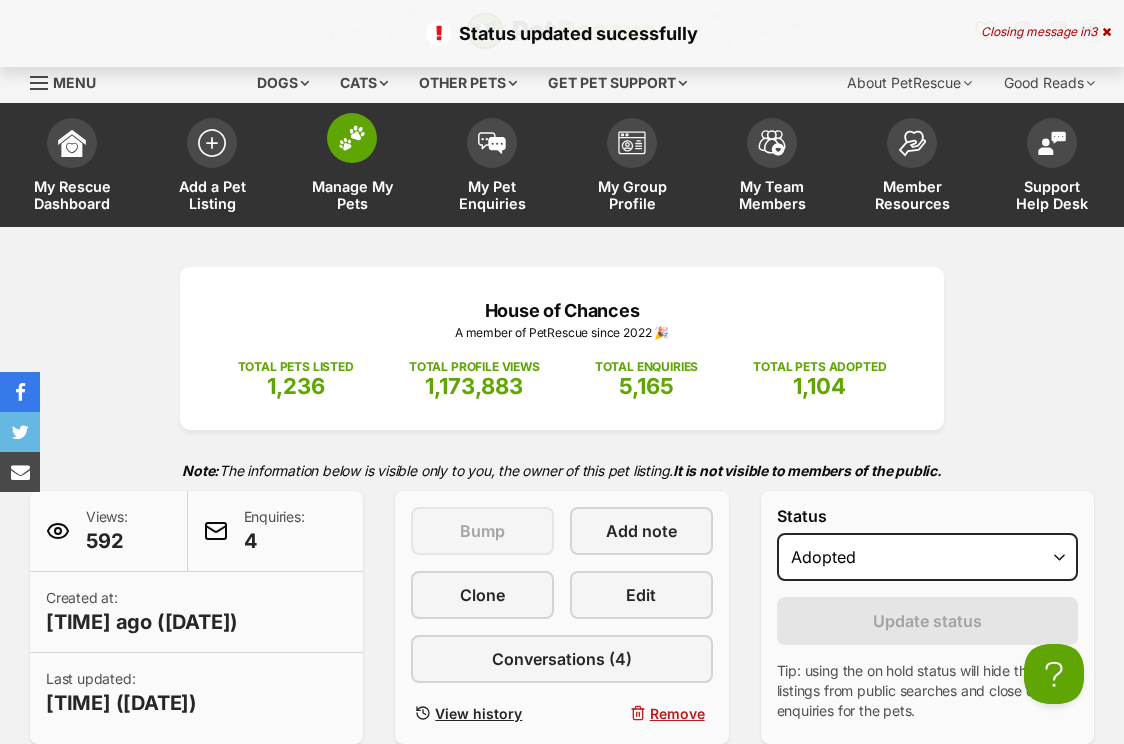 scroll, scrollTop: 0, scrollLeft: 0, axis: both 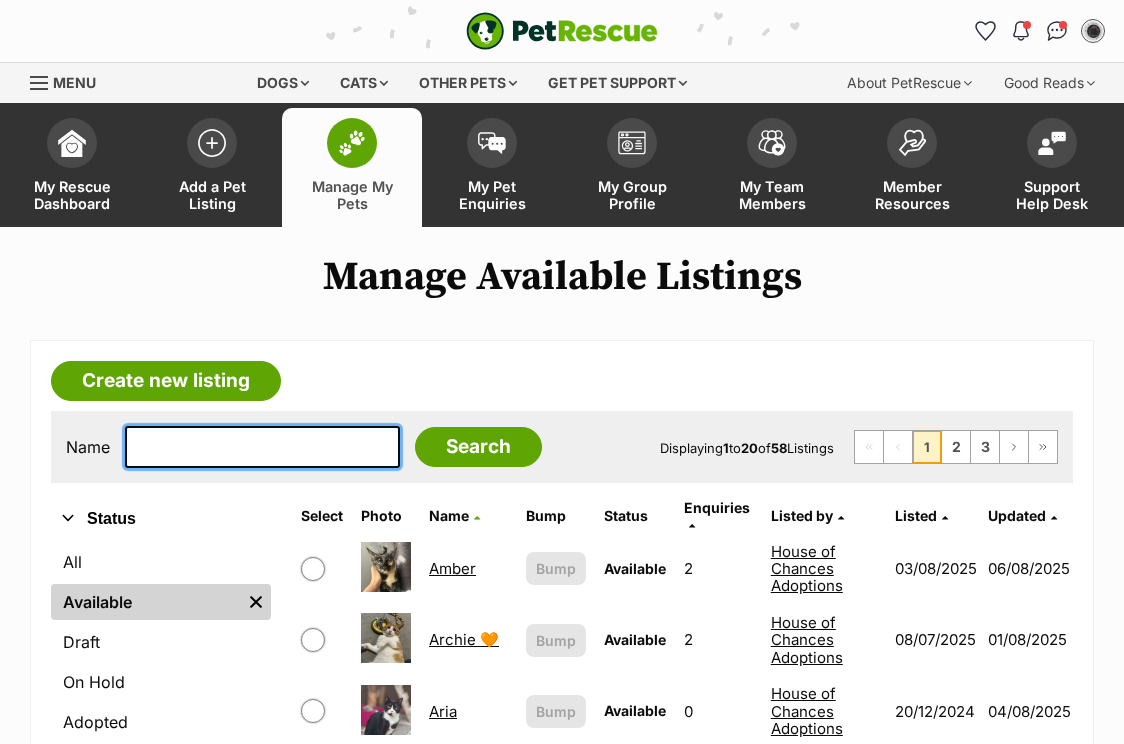click at bounding box center (262, 447) 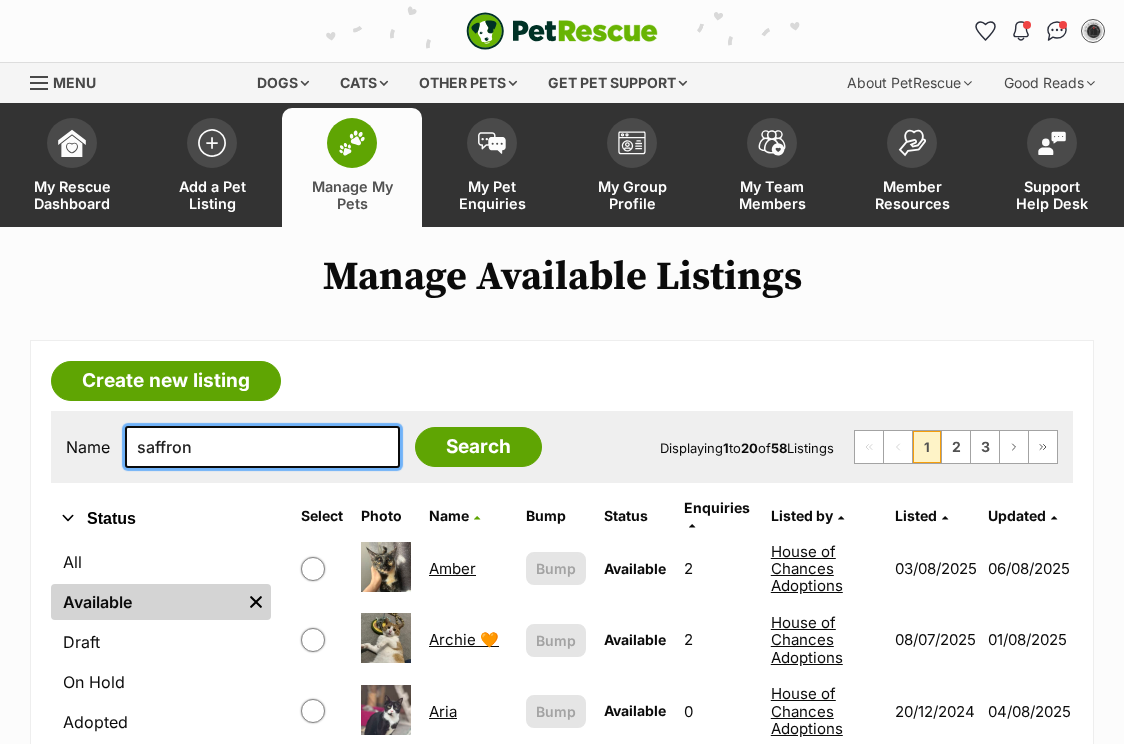 type on "saffron" 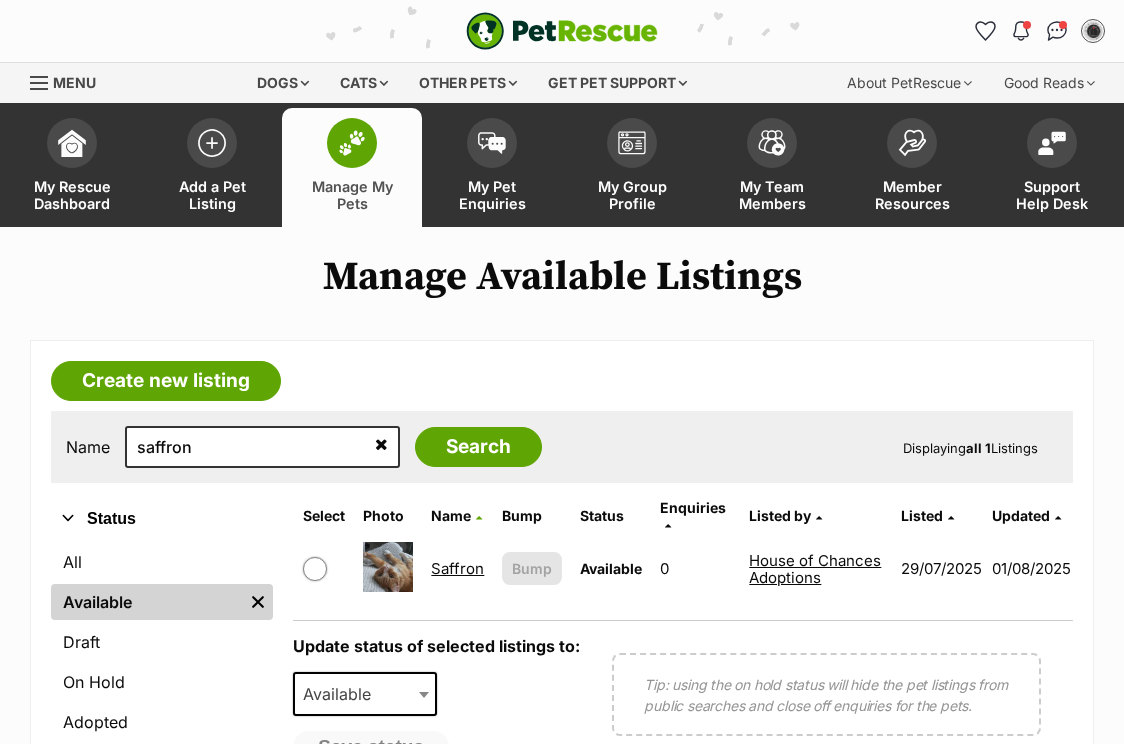 scroll, scrollTop: 0, scrollLeft: 0, axis: both 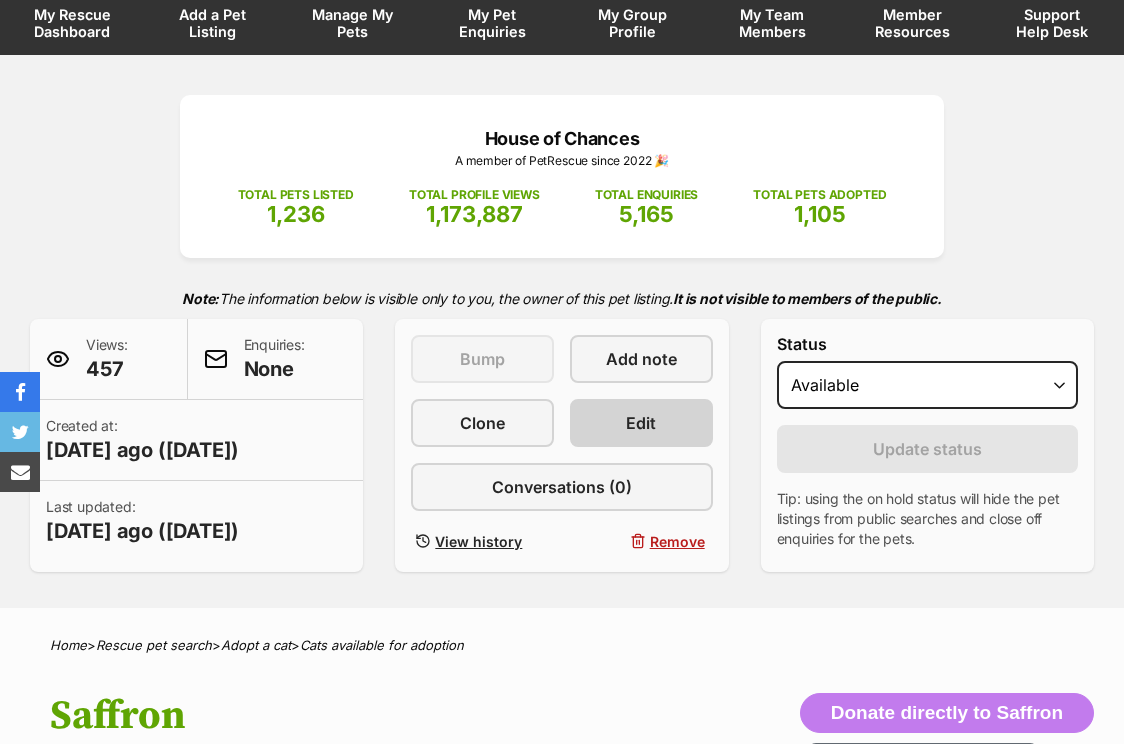 click on "Edit" at bounding box center (641, 423) 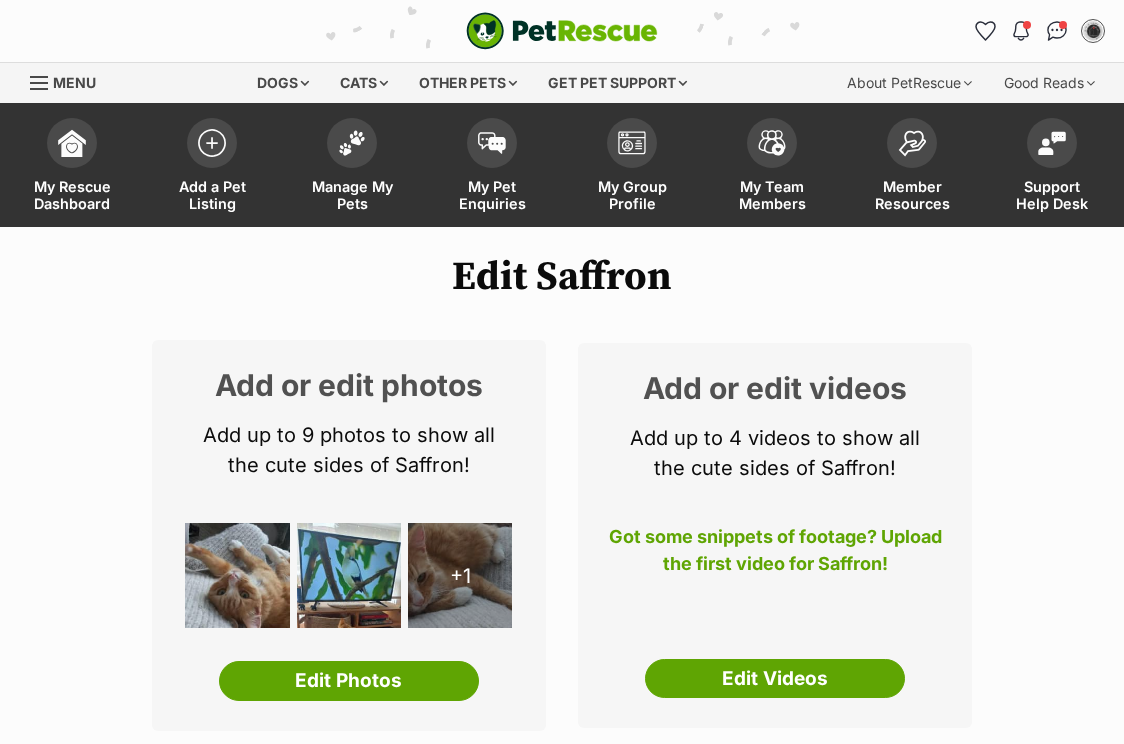 scroll, scrollTop: 1069, scrollLeft: 0, axis: vertical 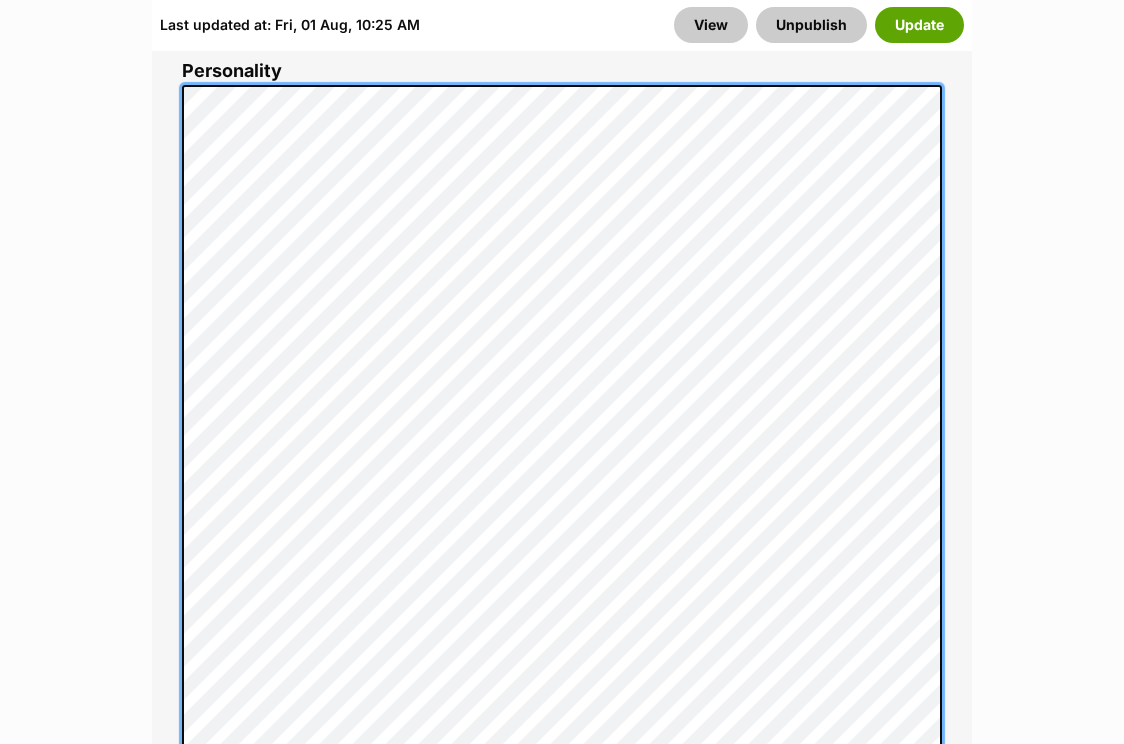 click on "About This Pet Name
Henlo there, it looks like you might be using the pet name field to indicate that this pet is now on hold - we recommend updating the status to on hold from the  listing page  instead!
Every pet deserves a name. If you don’t know the pet’s name, make one up! It can be something simple and sweet like ‘Fluffy’, or get creative and have some fun with it. A name helps potential adopters connect with the pet.
Species Cat
Best feature (optional)
The ‘Best Feature’ is a short phrase (25 characters or less) that summarises a positive feature or characteristic that will help the pet stand out - for example “Good with kids” or “I’m cat-friendly!” or “I love the car” etc. This appears below the pet’s name in the search results, and on the pet’s profile page.
Personality [NUMBER]  characters remaining
How to write a great pet profile  for more tips and our  Pet Listing Rules  for more info.
Generate a profile using AI
Beta" at bounding box center (562, 577) 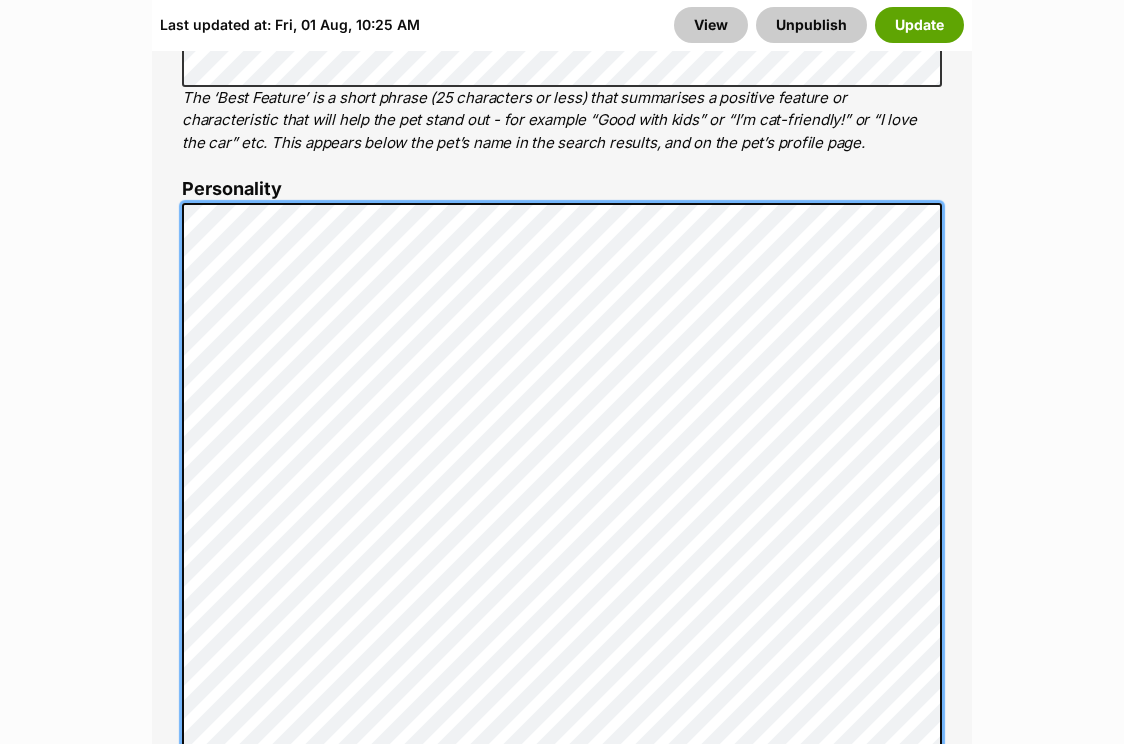 scroll, scrollTop: 1511, scrollLeft: 0, axis: vertical 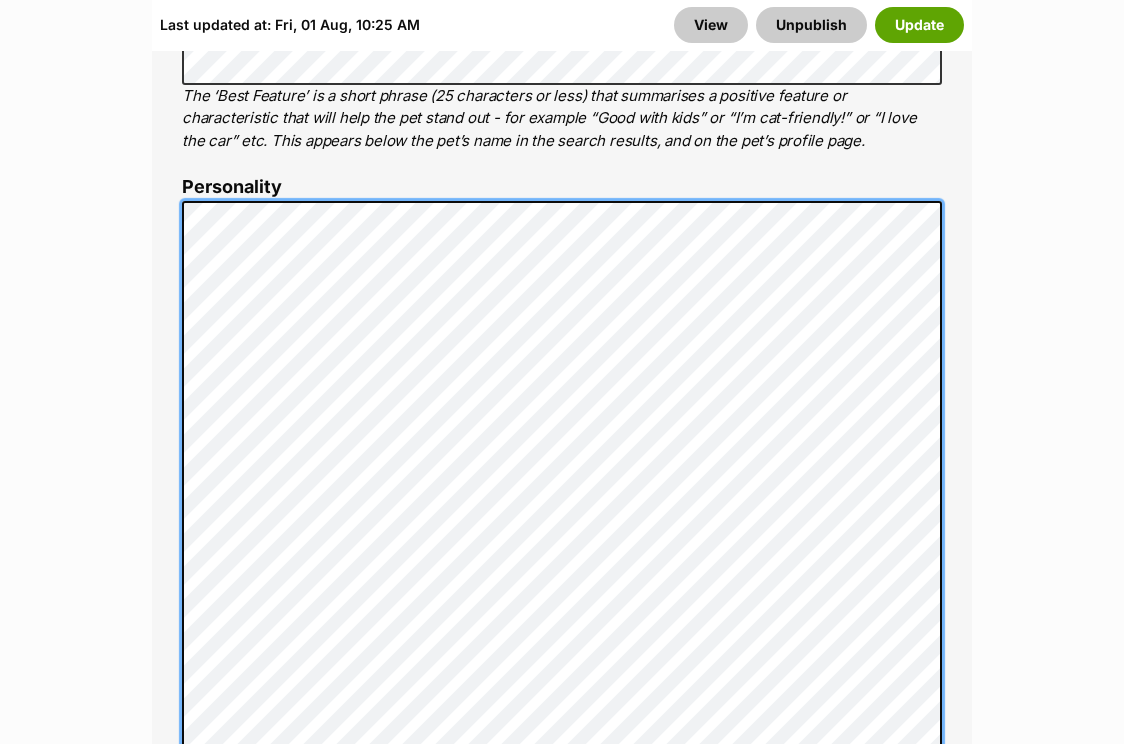 click on "About This Pet Name
Henlo there, it looks like you might be using the pet name field to indicate that this pet is now on hold - we recommend updating the status to on hold from the  listing page  instead!
Every pet deserves a name. If you don’t know the pet’s name, make one up! It can be something simple and sweet like ‘Fluffy’, or get creative and have some fun with it. A name helps potential adopters connect with the pet.
Species Cat
Best feature (optional)
The ‘Best Feature’ is a short phrase (25 characters or less) that summarises a positive feature or characteristic that will help the pet stand out - for example “Good with kids” or “I’m cat-friendly!” or “I love the car” etc. This appears below the pet’s name in the search results, and on the pet’s profile page.
Personality [NUMBER]  characters remaining
How to write a great pet profile  for more tips and our  Pet Listing Rules  for more info.
Generate a profile using AI
Beta" at bounding box center [562, 713] 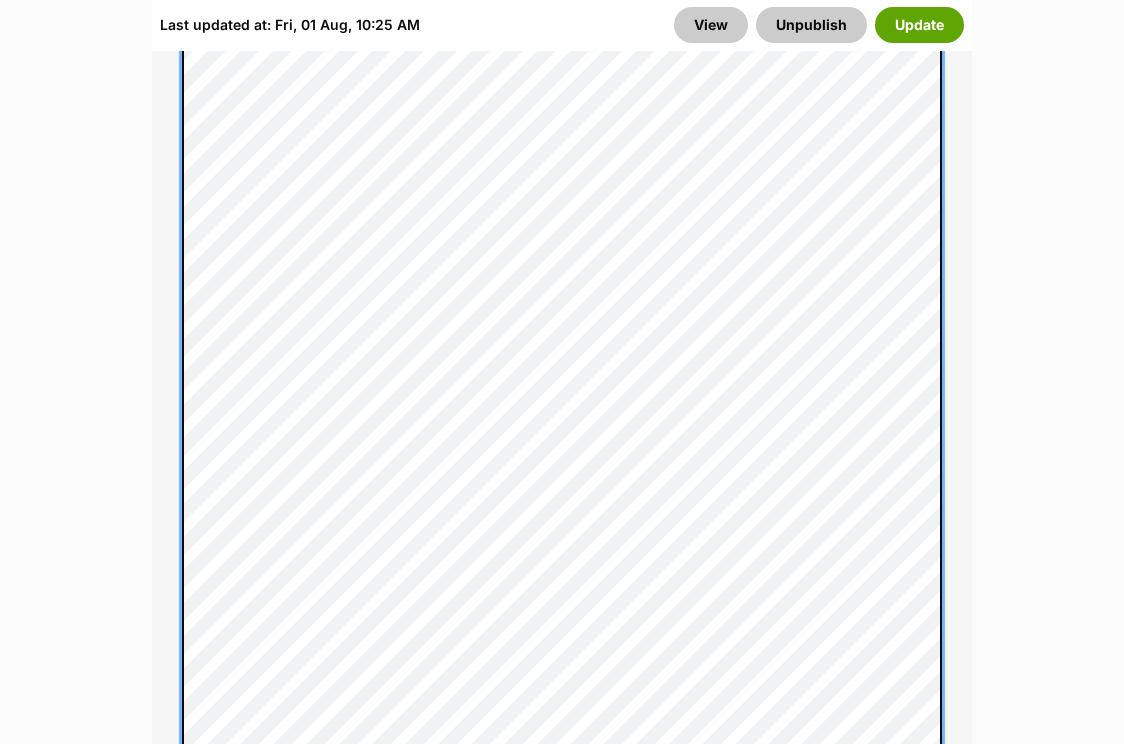 scroll, scrollTop: 1967, scrollLeft: 0, axis: vertical 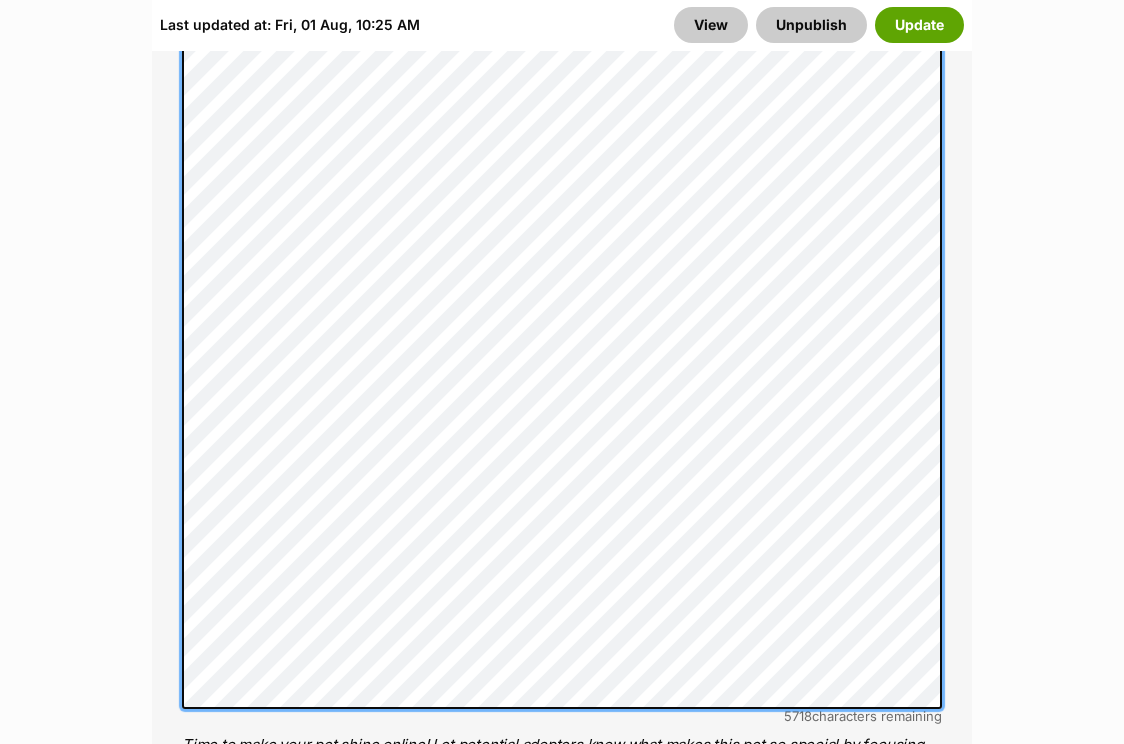click on "About This Pet Name
Henlo there, it looks like you might be using the pet name field to indicate that this pet is now on hold - we recommend updating the status to on hold from the  listing page  instead!
Every pet deserves a name. If you don’t know the pet’s name, make one up! It can be something simple and sweet like ‘Fluffy’, or get creative and have some fun with it. A name helps potential adopters connect with the pet.
Species Cat
Best feature (optional)
The ‘Best Feature’ is a short phrase (25 characters or less) that summarises a positive feature or characteristic that will help the pet stand out - for example “Good with kids” or “I’m cat-friendly!” or “I love the car” etc. This appears below the pet’s name in the search results, and on the pet’s profile page.
Personality 5718  characters remaining
How to write a great pet profile  for more tips and our  Pet Listing Rules  for more info.
Generate a profile using AI
Beta" at bounding box center (562, 317) 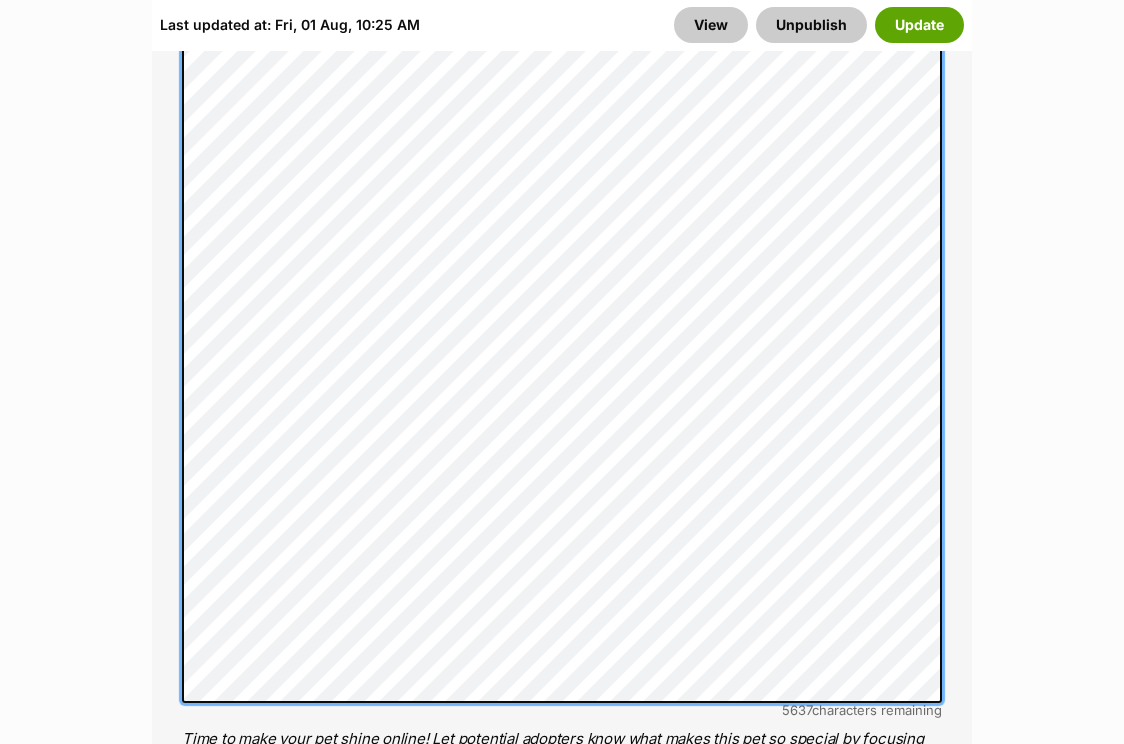 scroll, scrollTop: 2044, scrollLeft: 0, axis: vertical 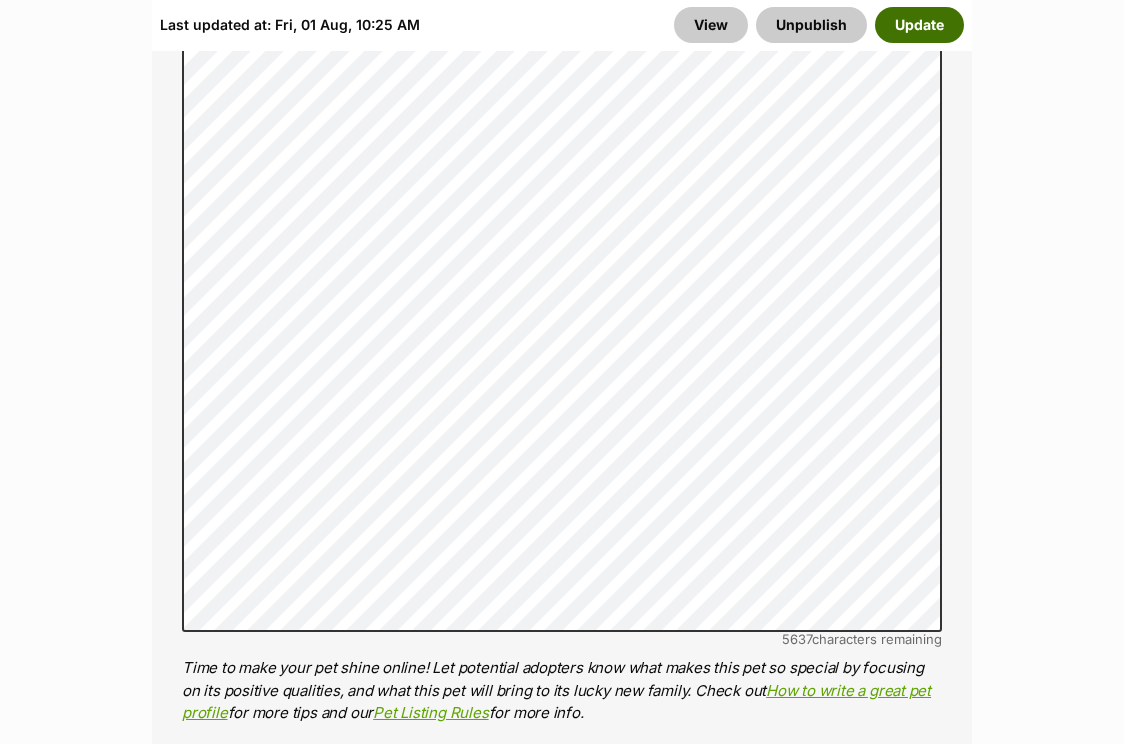 click on "Update" at bounding box center (919, 25) 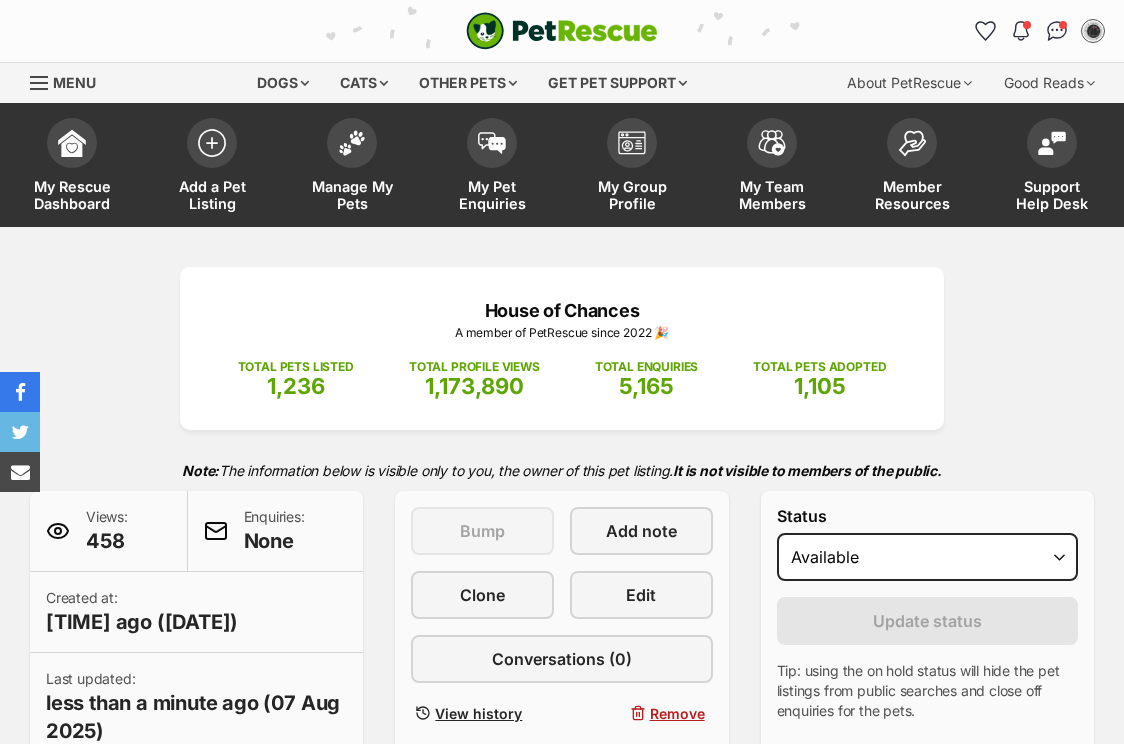 scroll, scrollTop: 0, scrollLeft: 0, axis: both 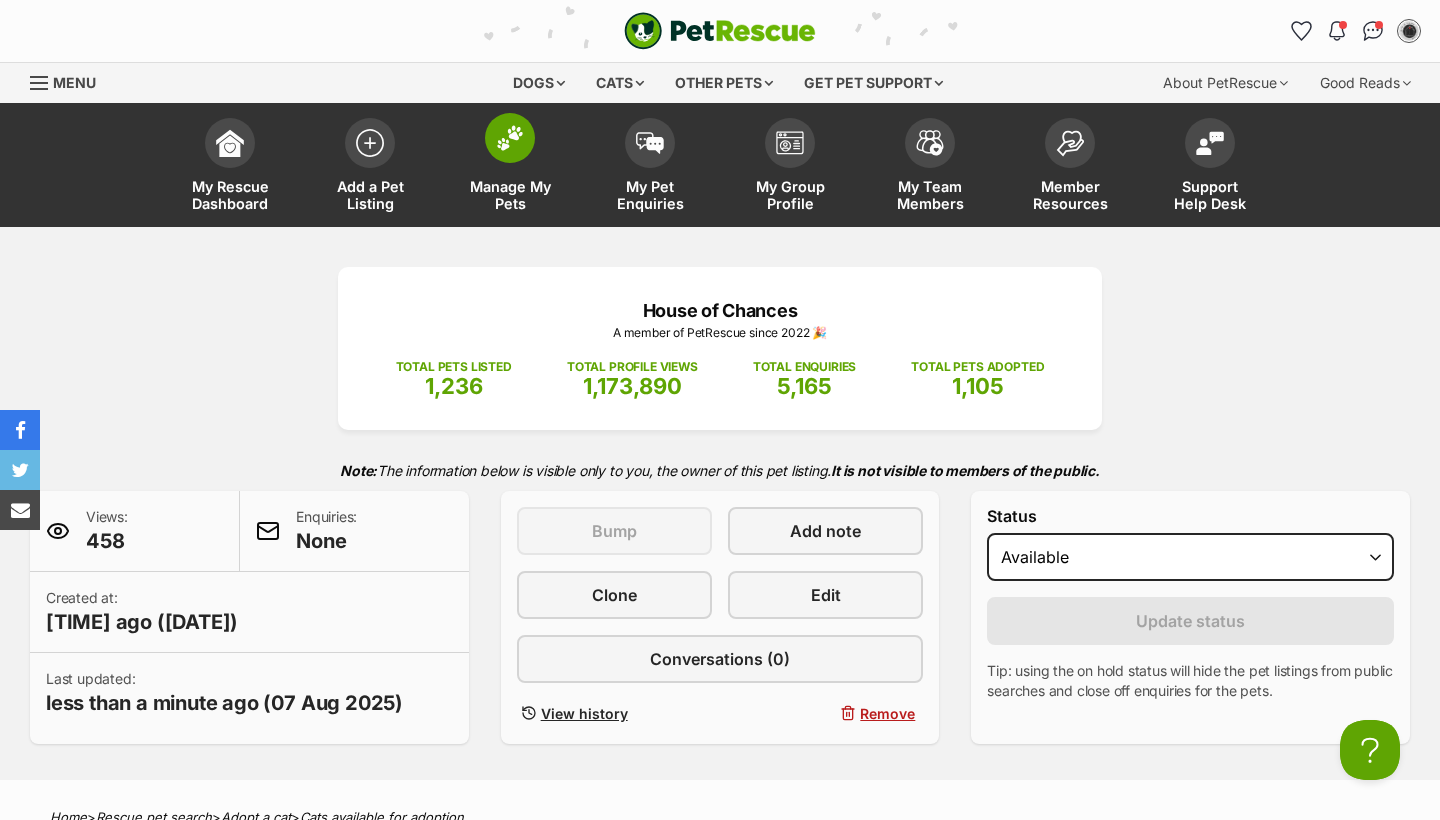 click on "Manage My Pets" at bounding box center [510, 195] 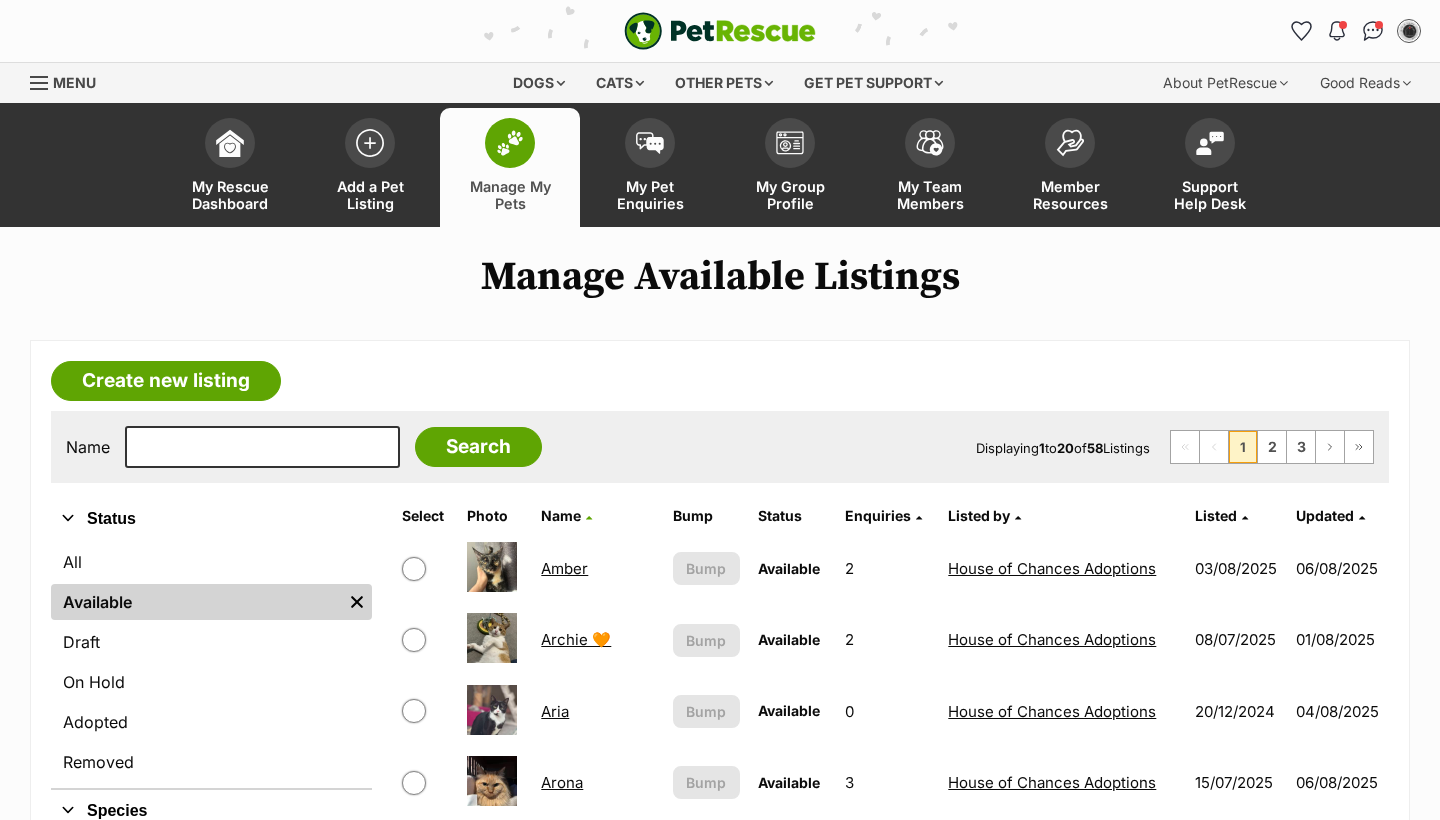 scroll, scrollTop: 0, scrollLeft: 0, axis: both 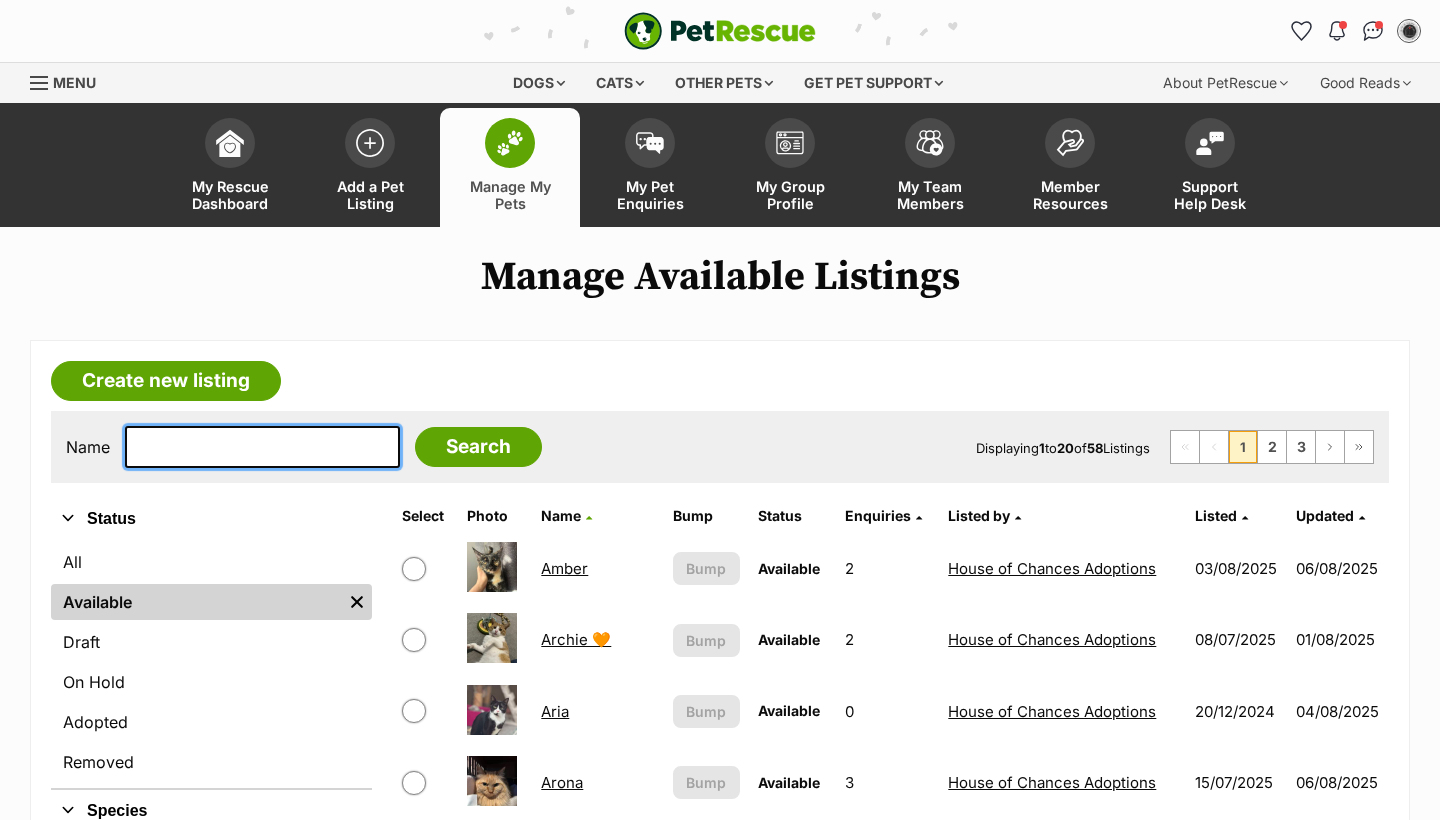 click at bounding box center [262, 447] 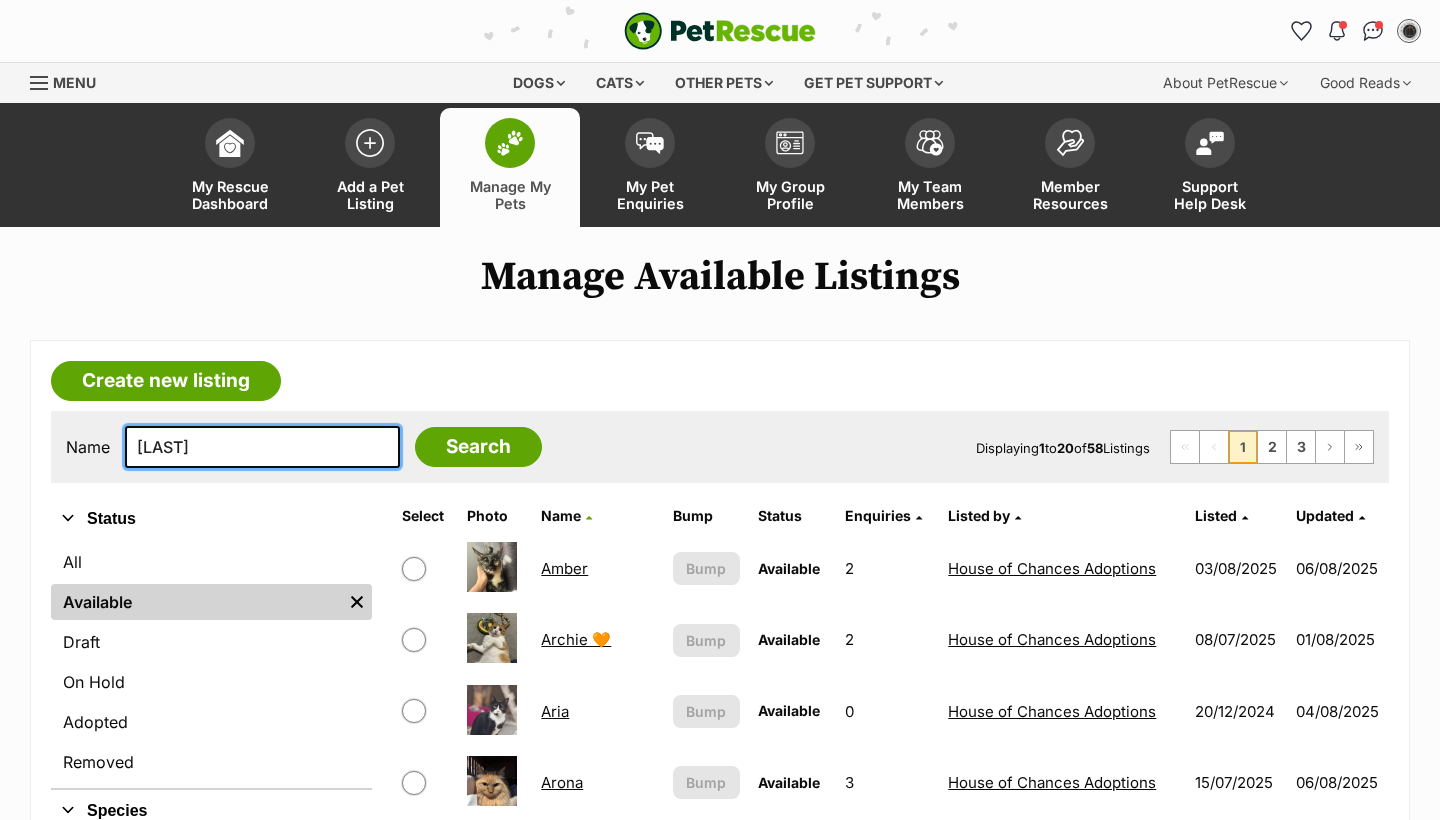 type on "sadie" 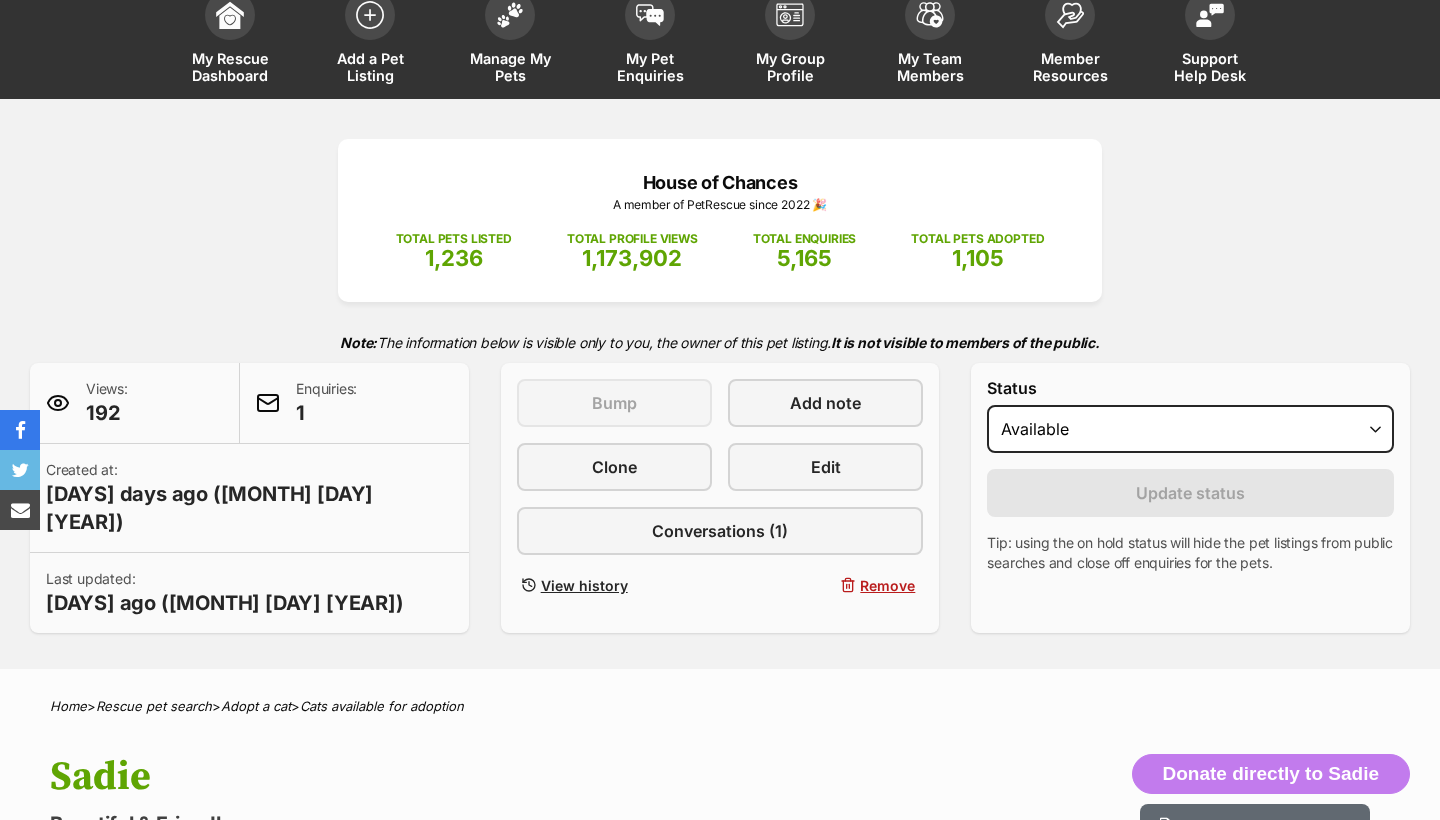 scroll, scrollTop: 0, scrollLeft: 0, axis: both 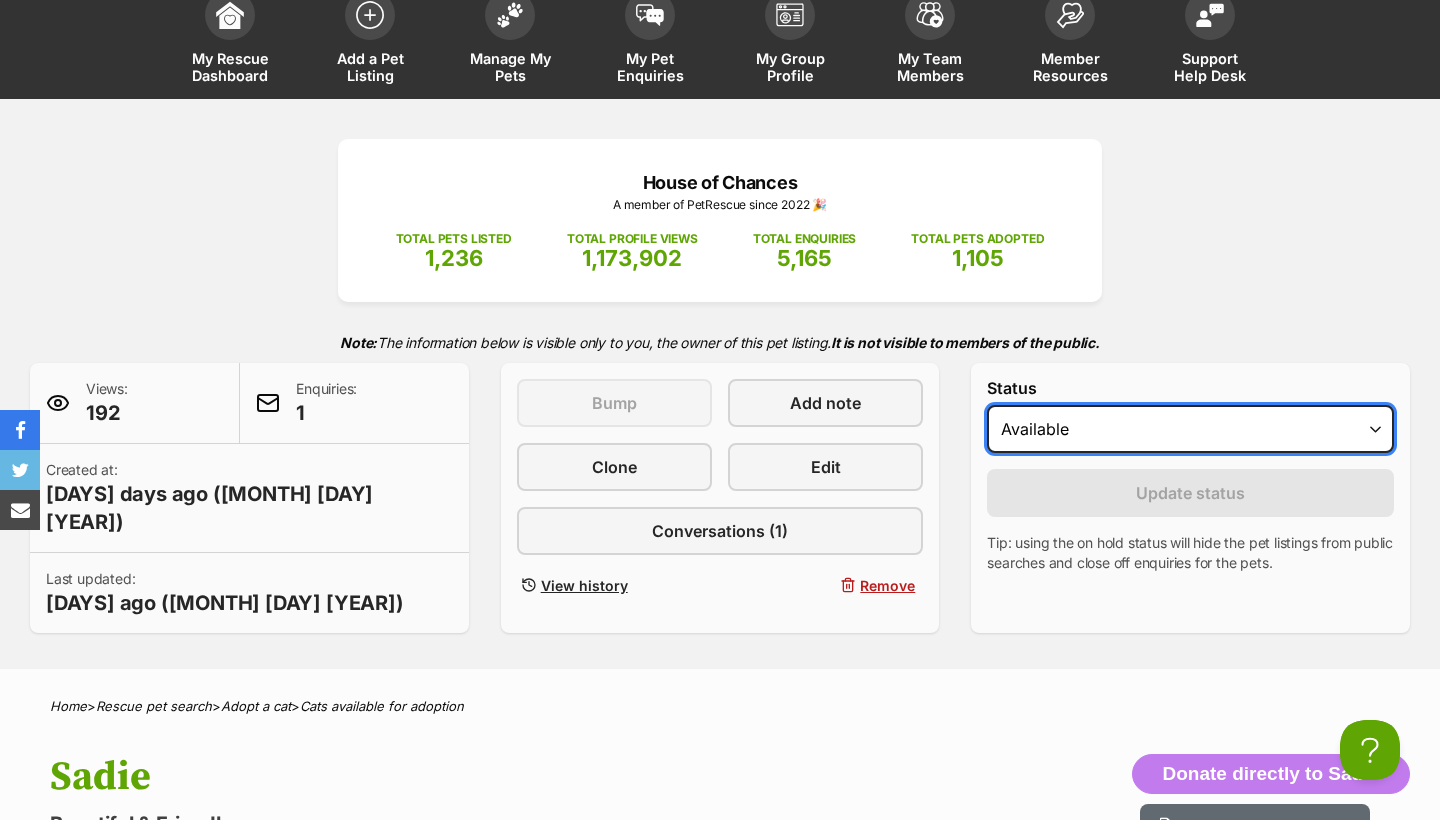 select on "rehomed" 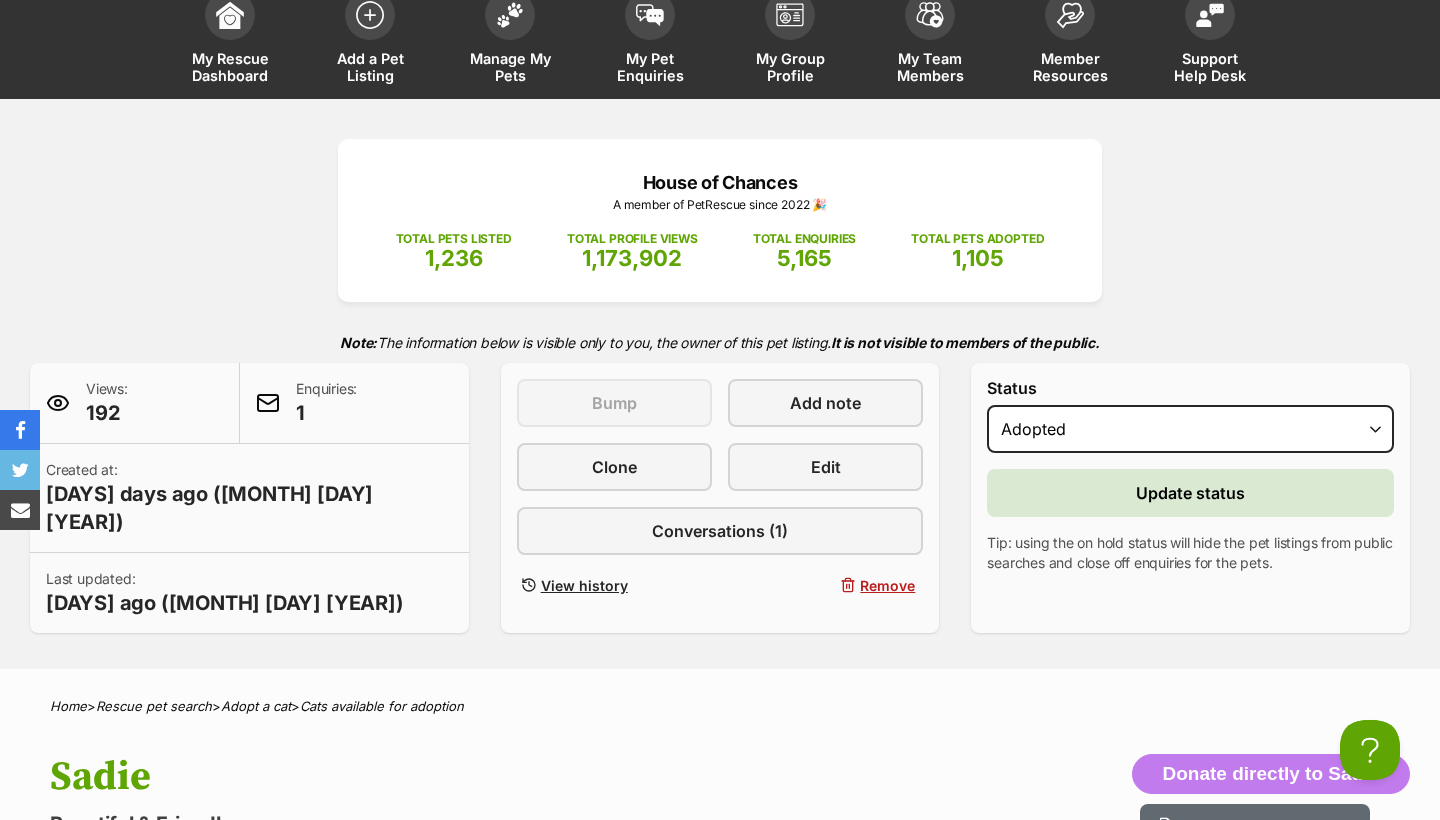 click on "Update status" at bounding box center (1190, 493) 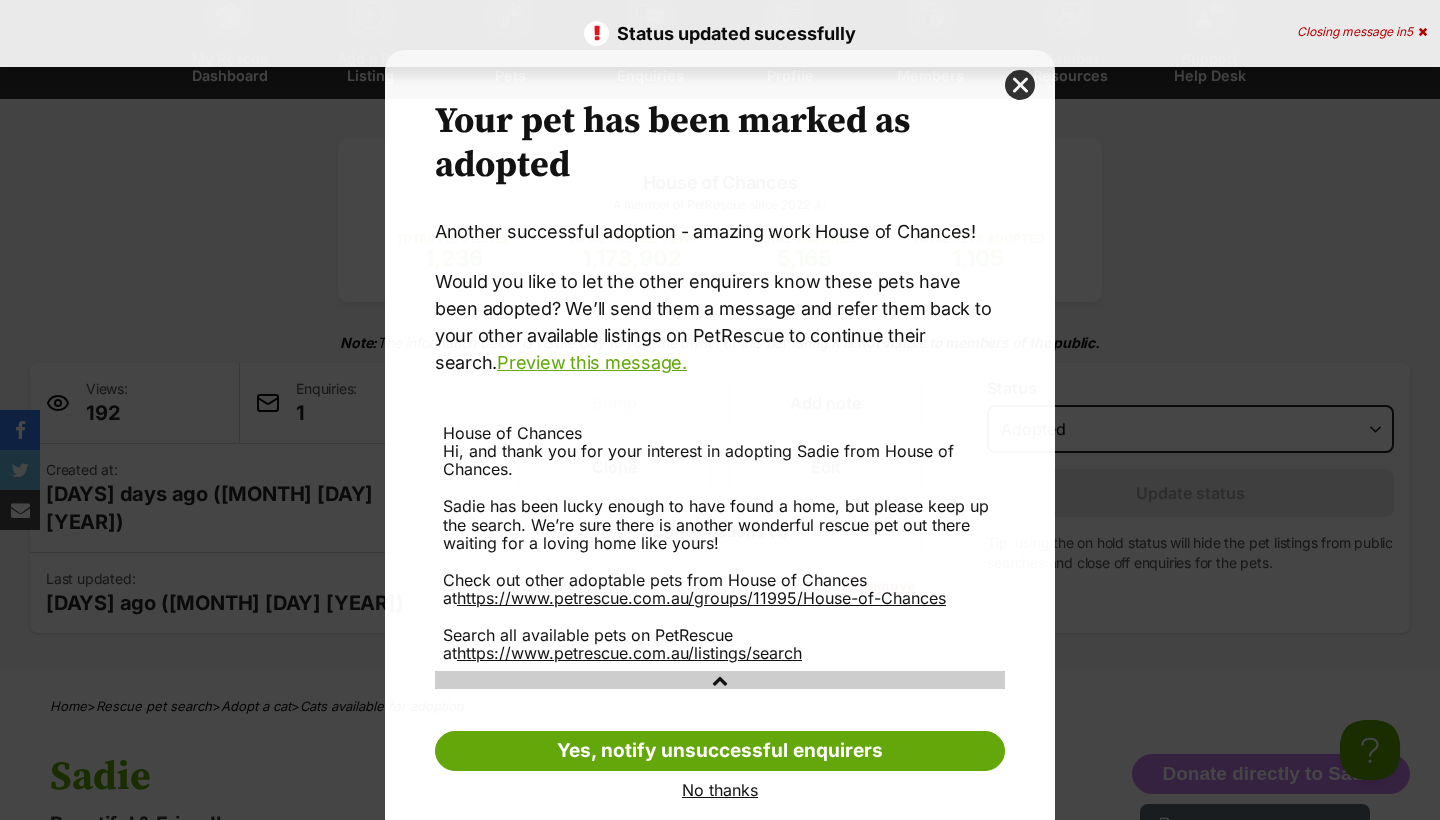 scroll, scrollTop: 0, scrollLeft: 0, axis: both 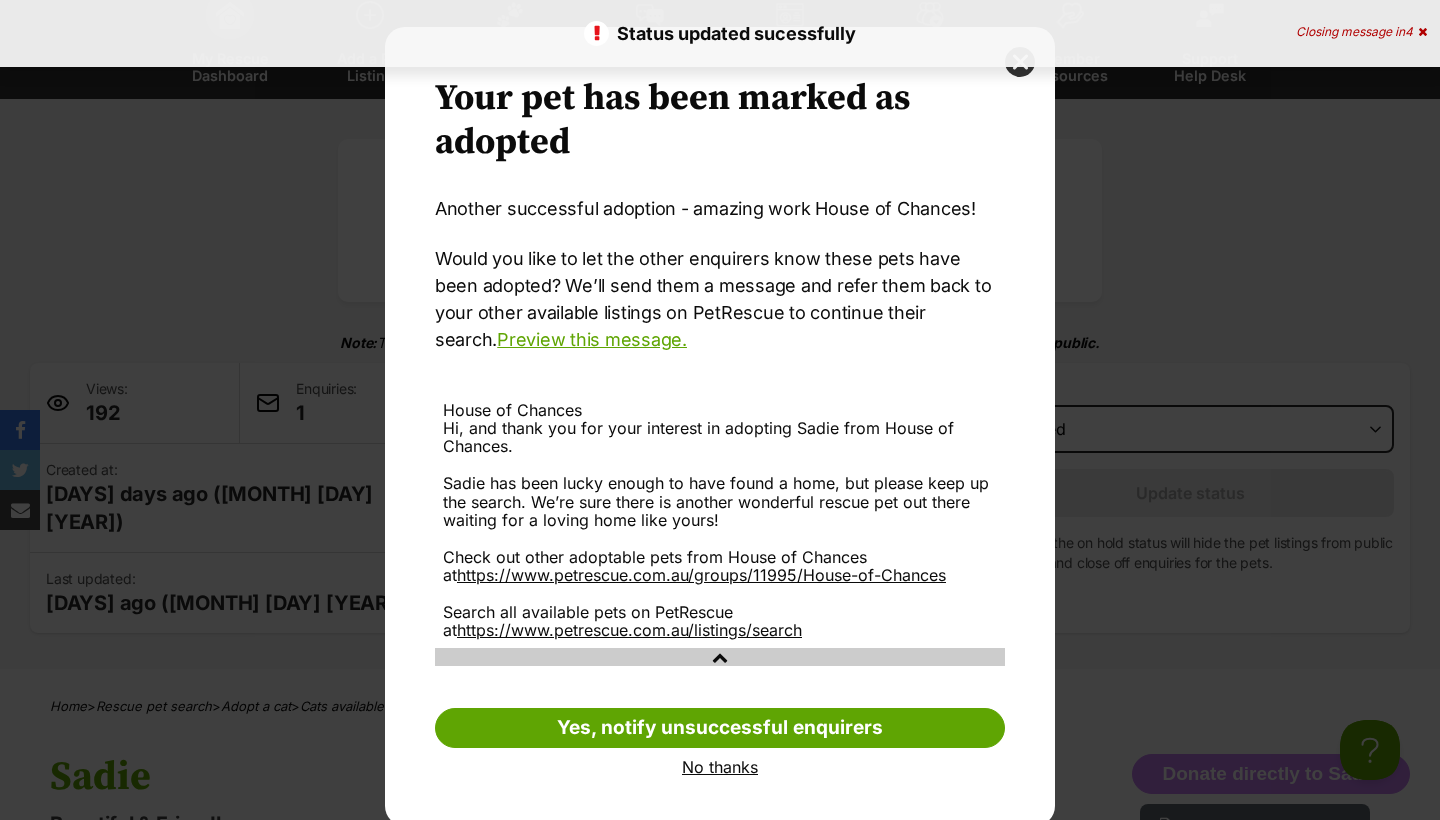 click on "No thanks" at bounding box center [720, 767] 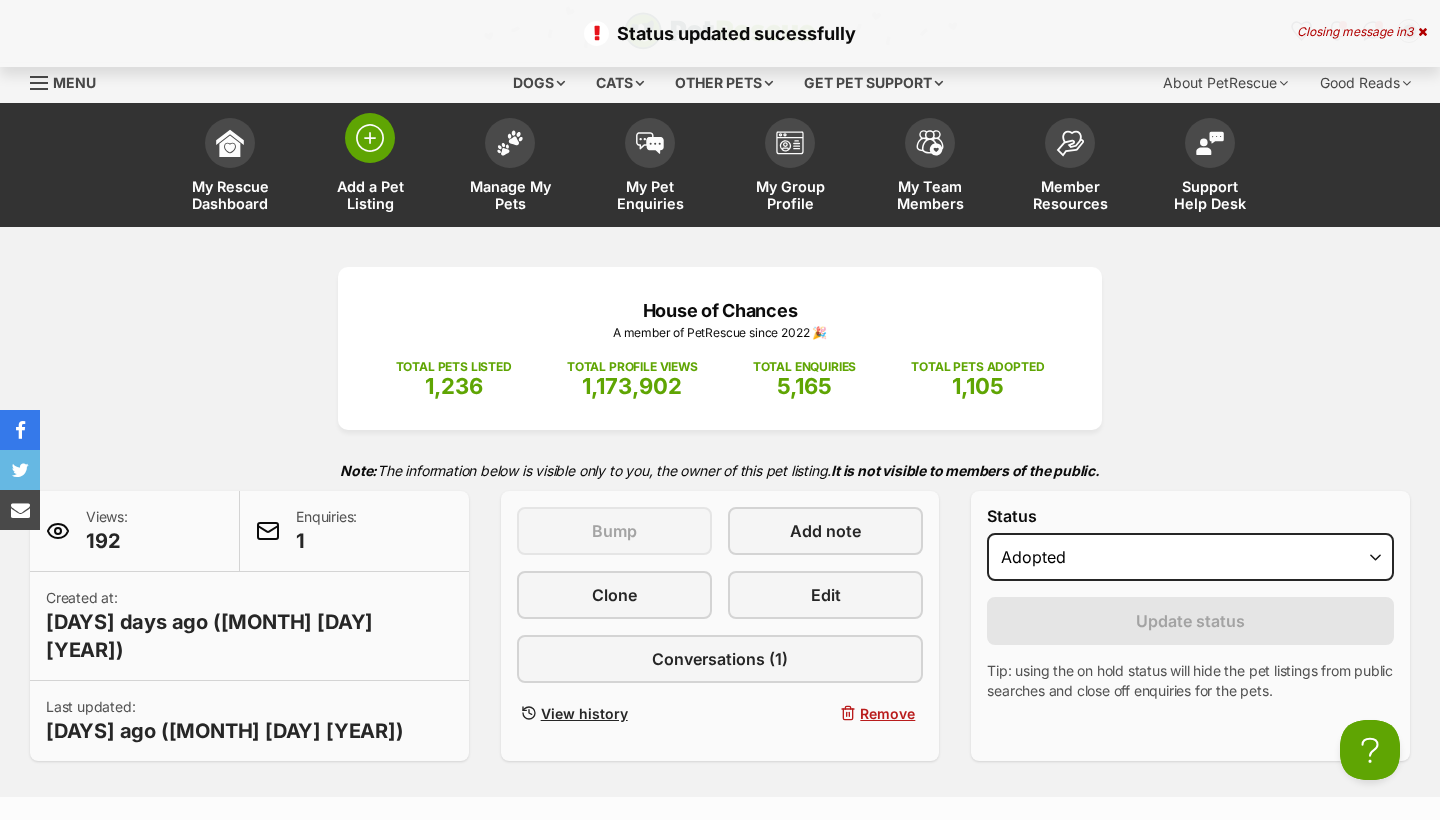 scroll, scrollTop: 0, scrollLeft: 0, axis: both 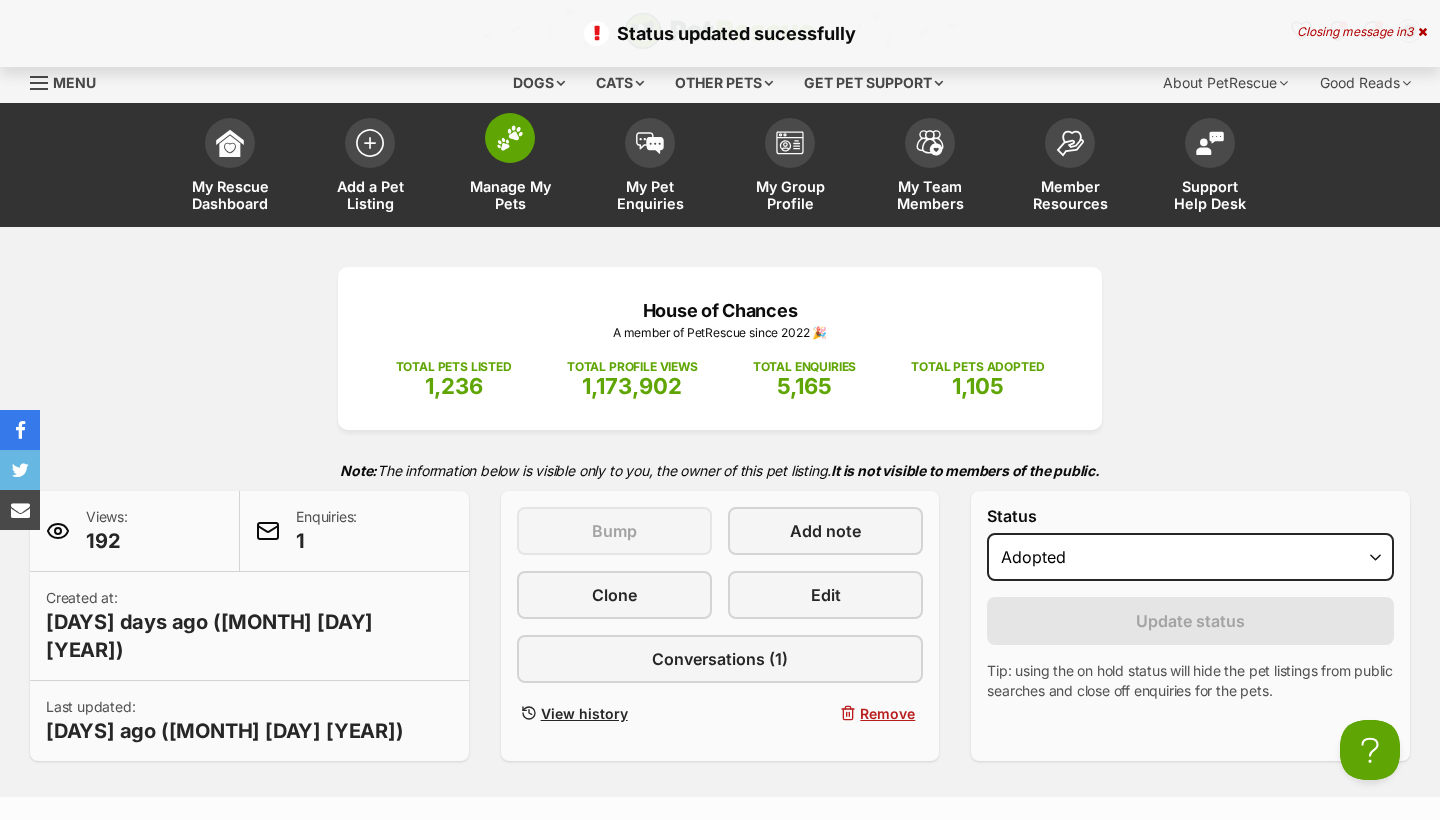 click on "Manage My Pets" at bounding box center (510, 195) 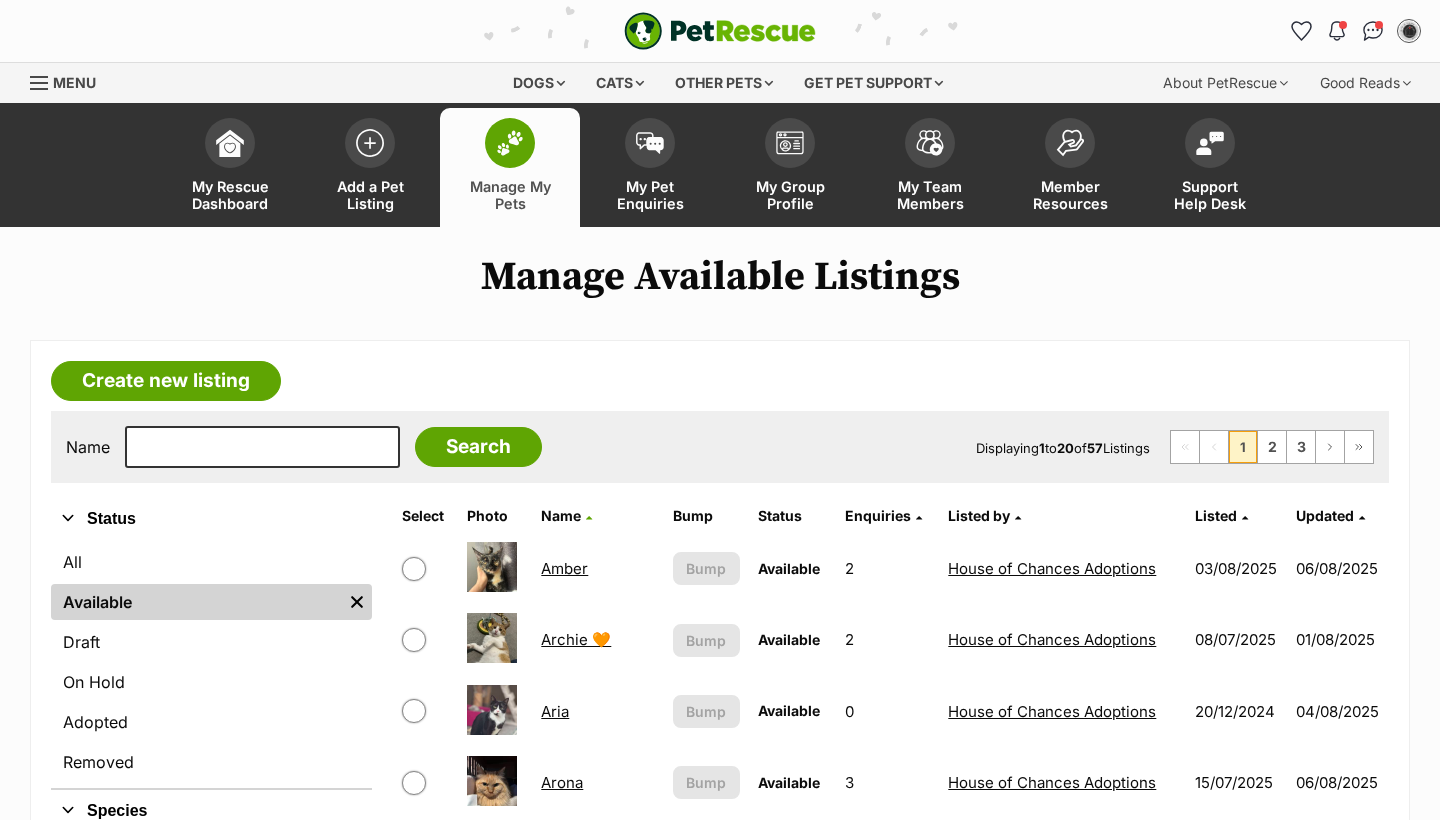 scroll, scrollTop: 0, scrollLeft: 0, axis: both 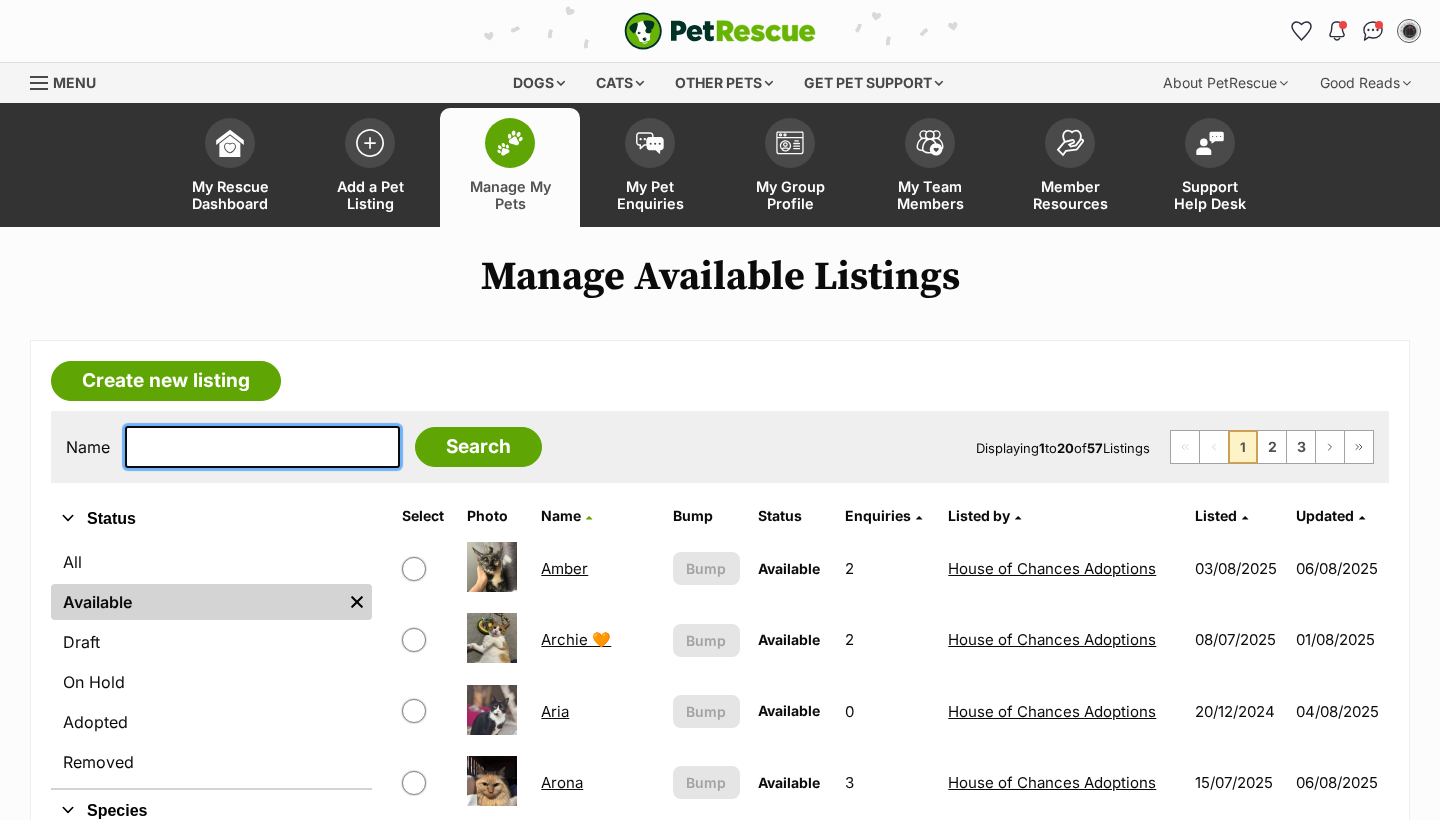 click at bounding box center (262, 447) 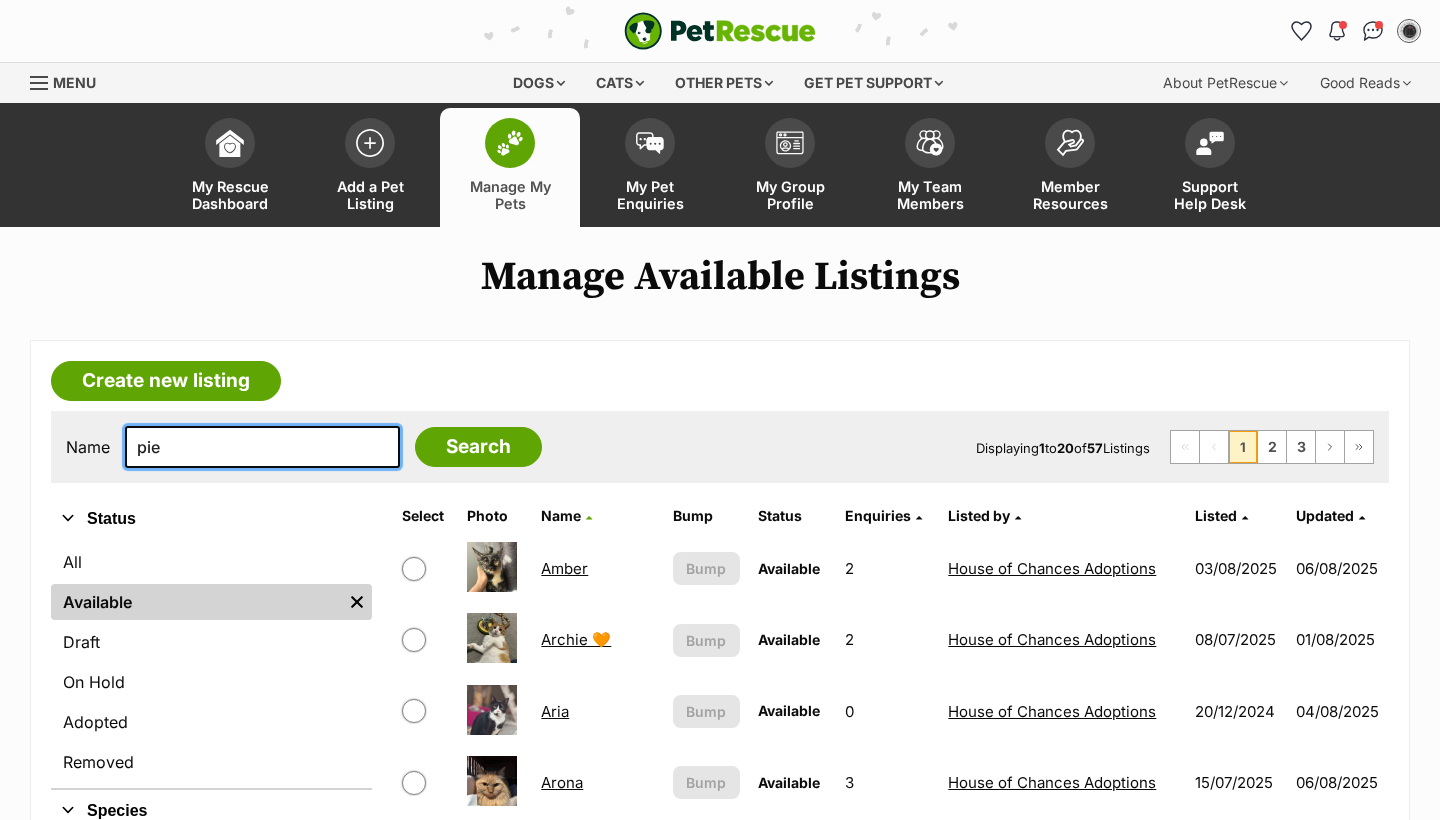 type on "pie" 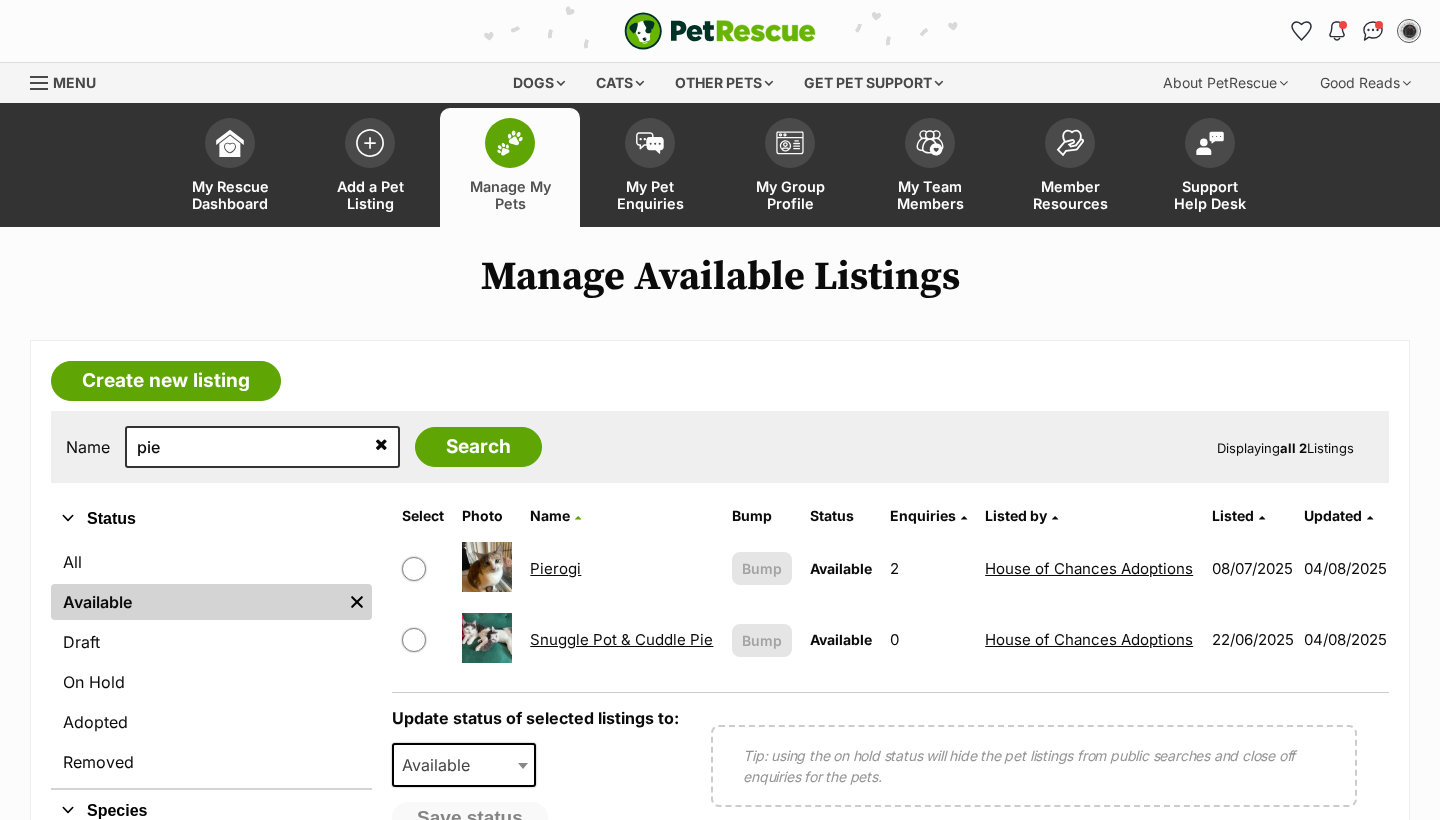 scroll, scrollTop: 56, scrollLeft: 0, axis: vertical 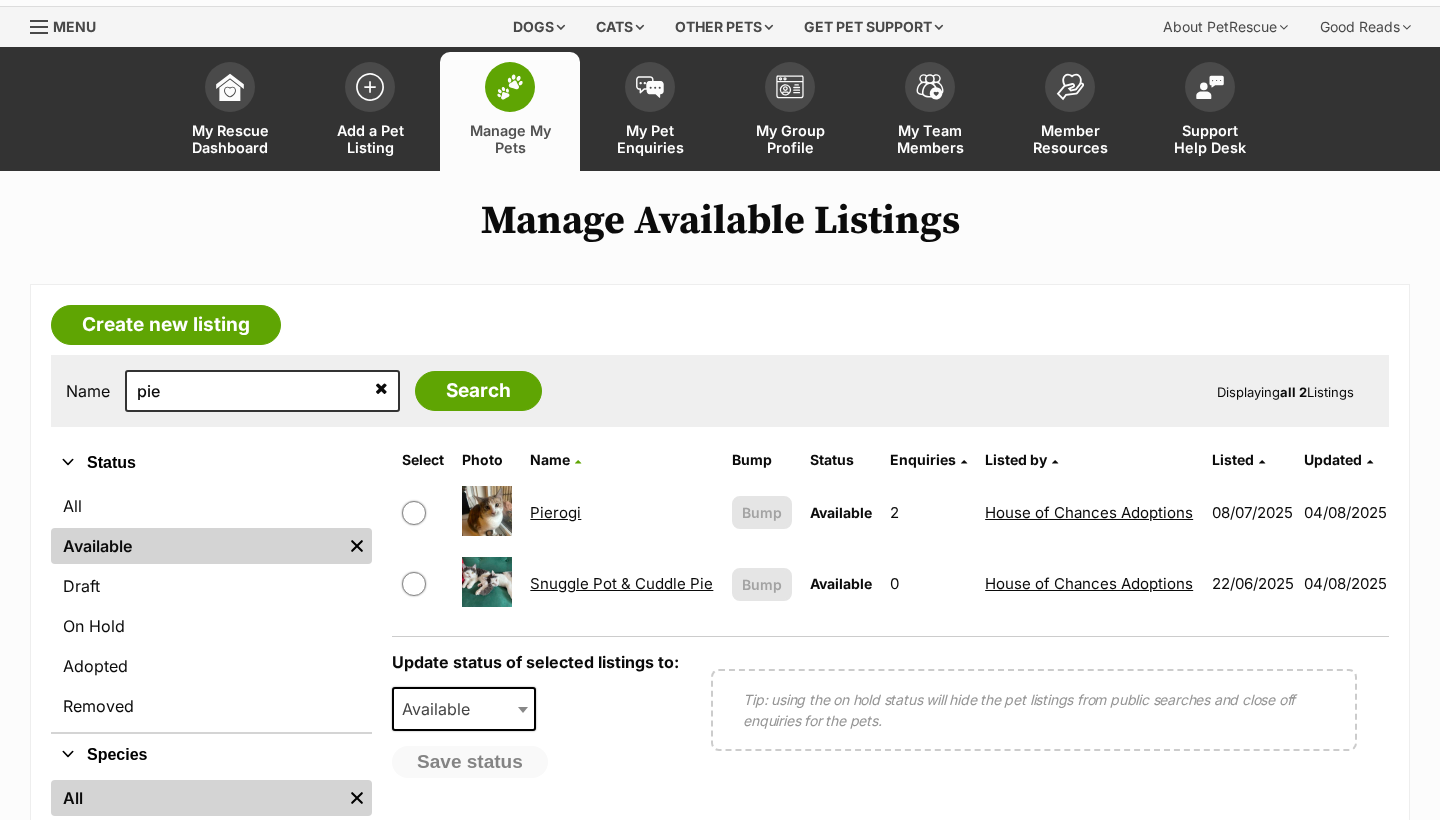 click on "Pierogi" at bounding box center (621, 512) 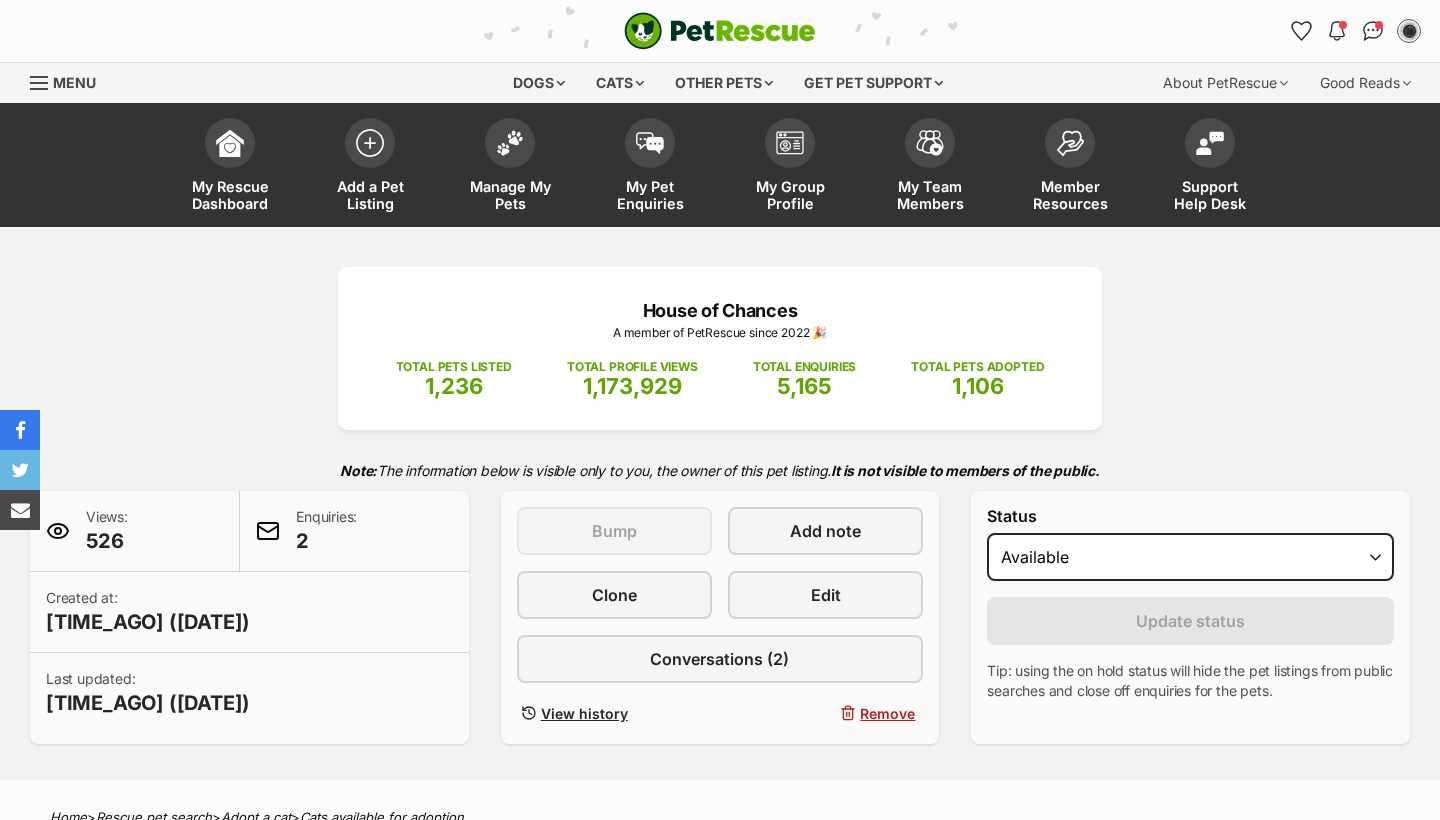 scroll, scrollTop: 906, scrollLeft: 0, axis: vertical 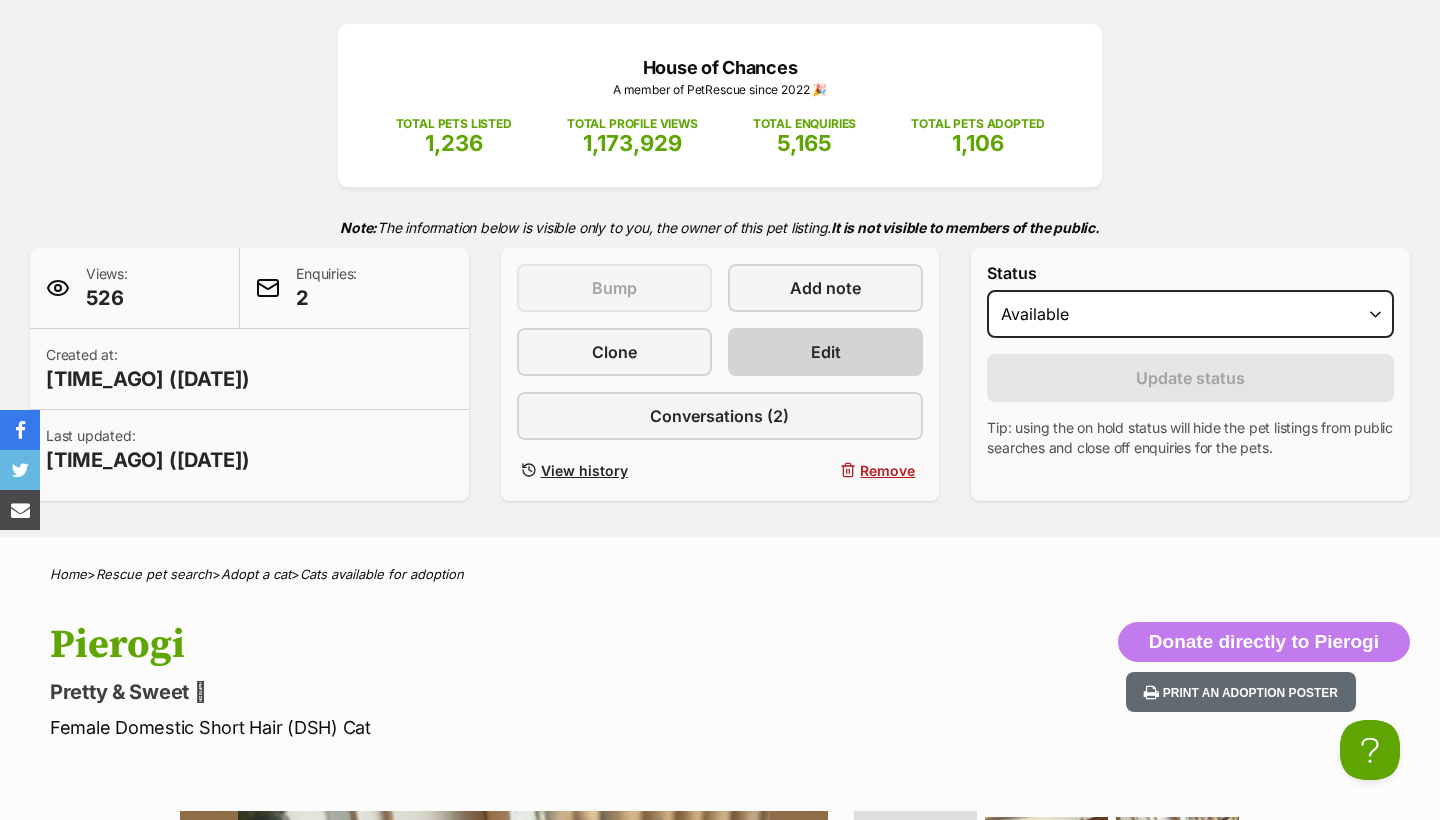 click on "Edit" at bounding box center (825, 352) 